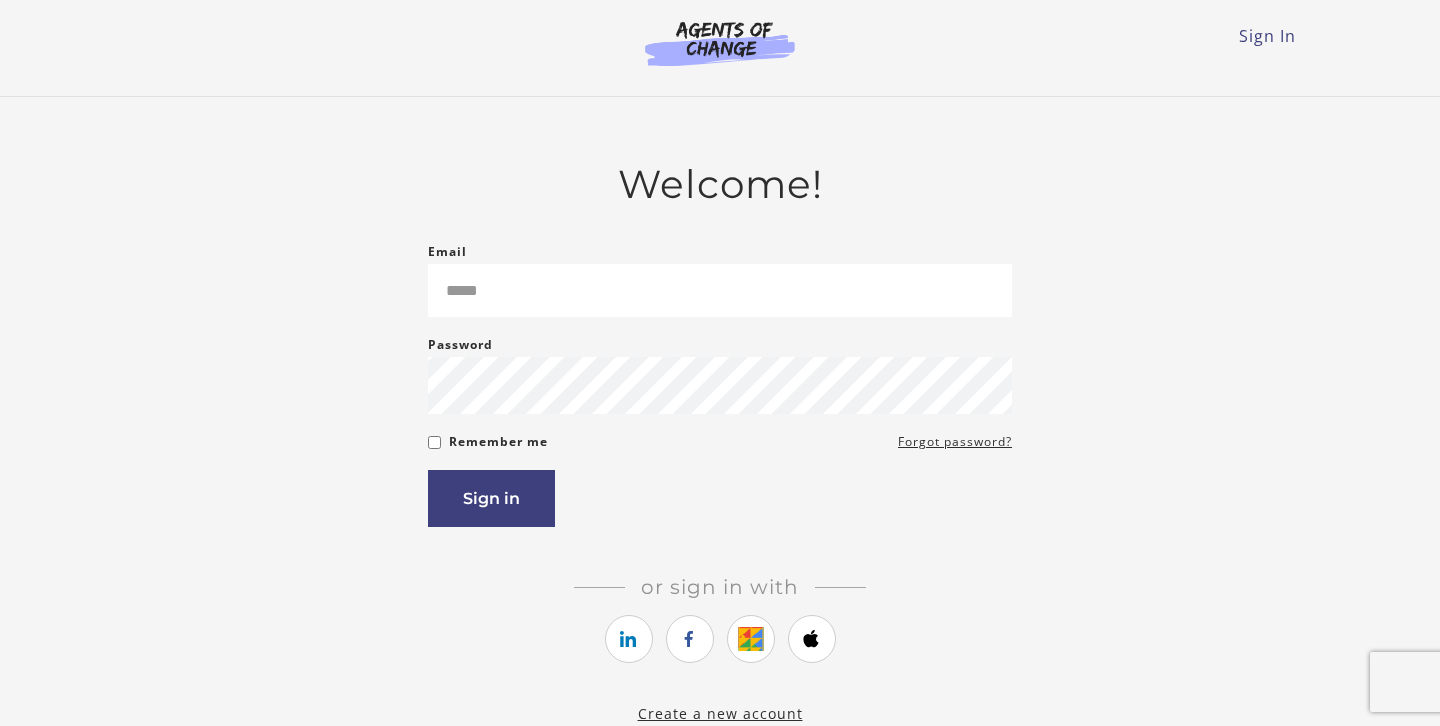 scroll, scrollTop: 0, scrollLeft: 0, axis: both 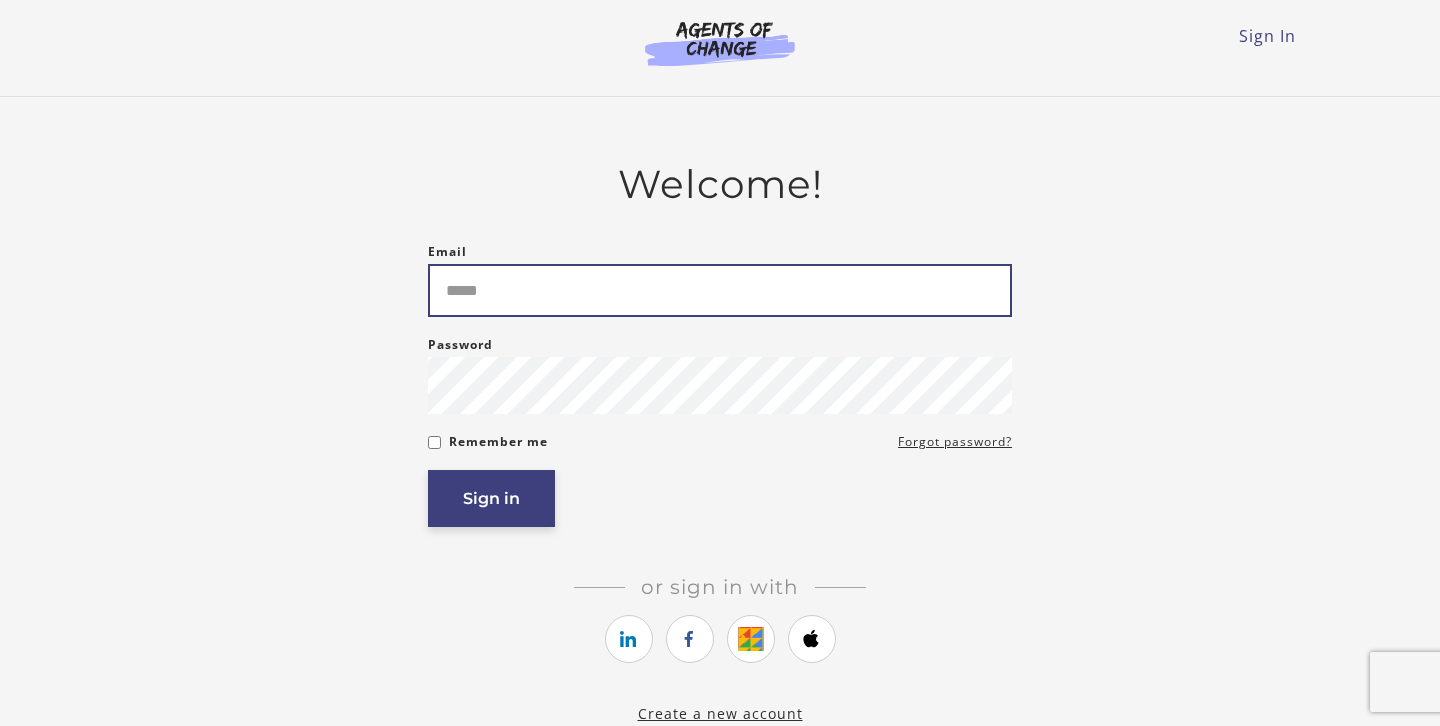 type on "**********" 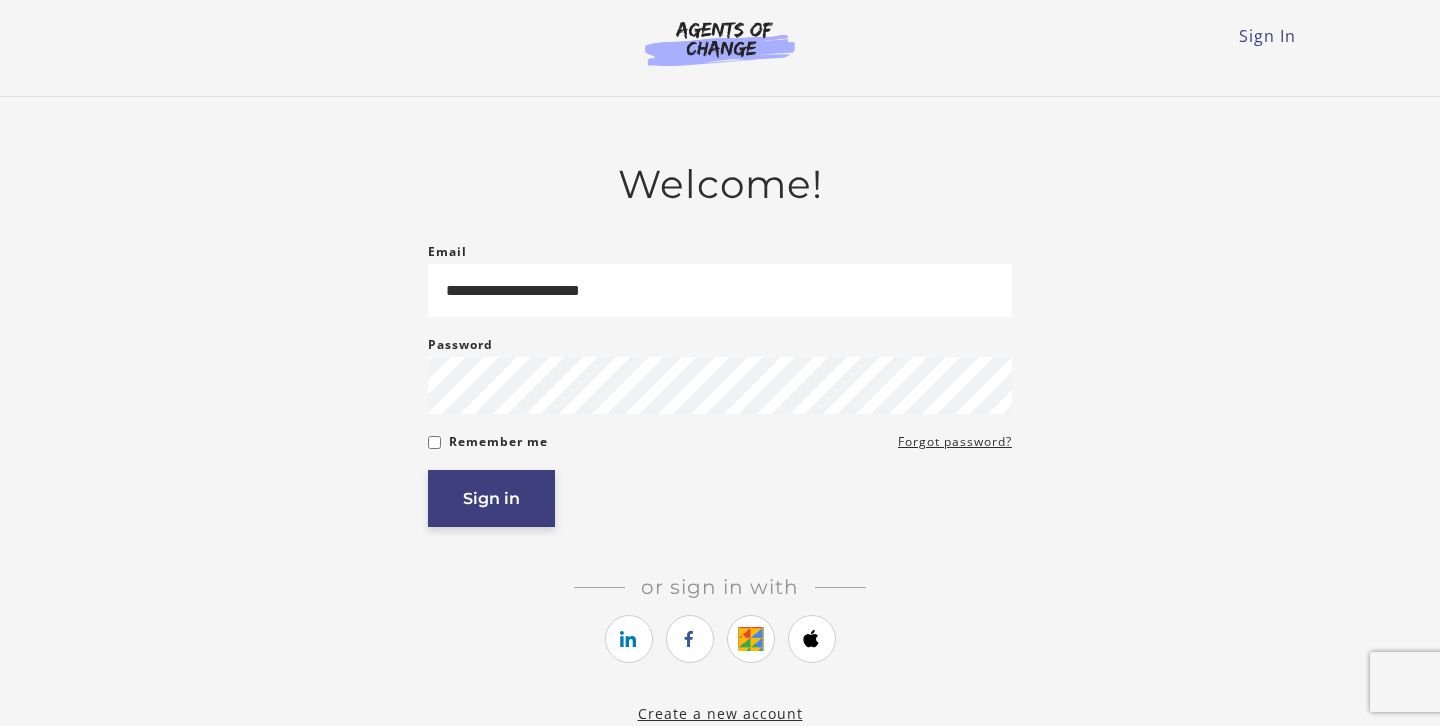 click on "Sign in" at bounding box center [491, 498] 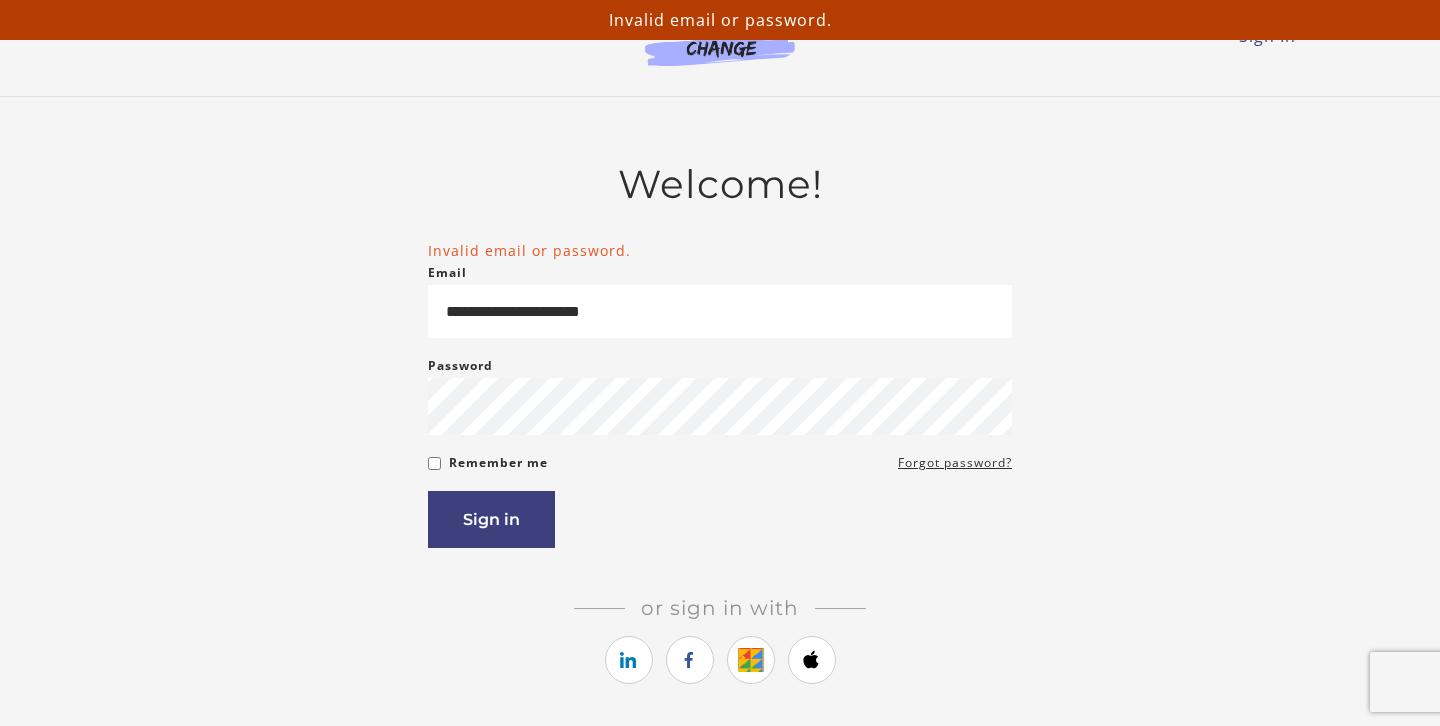 scroll, scrollTop: 0, scrollLeft: 0, axis: both 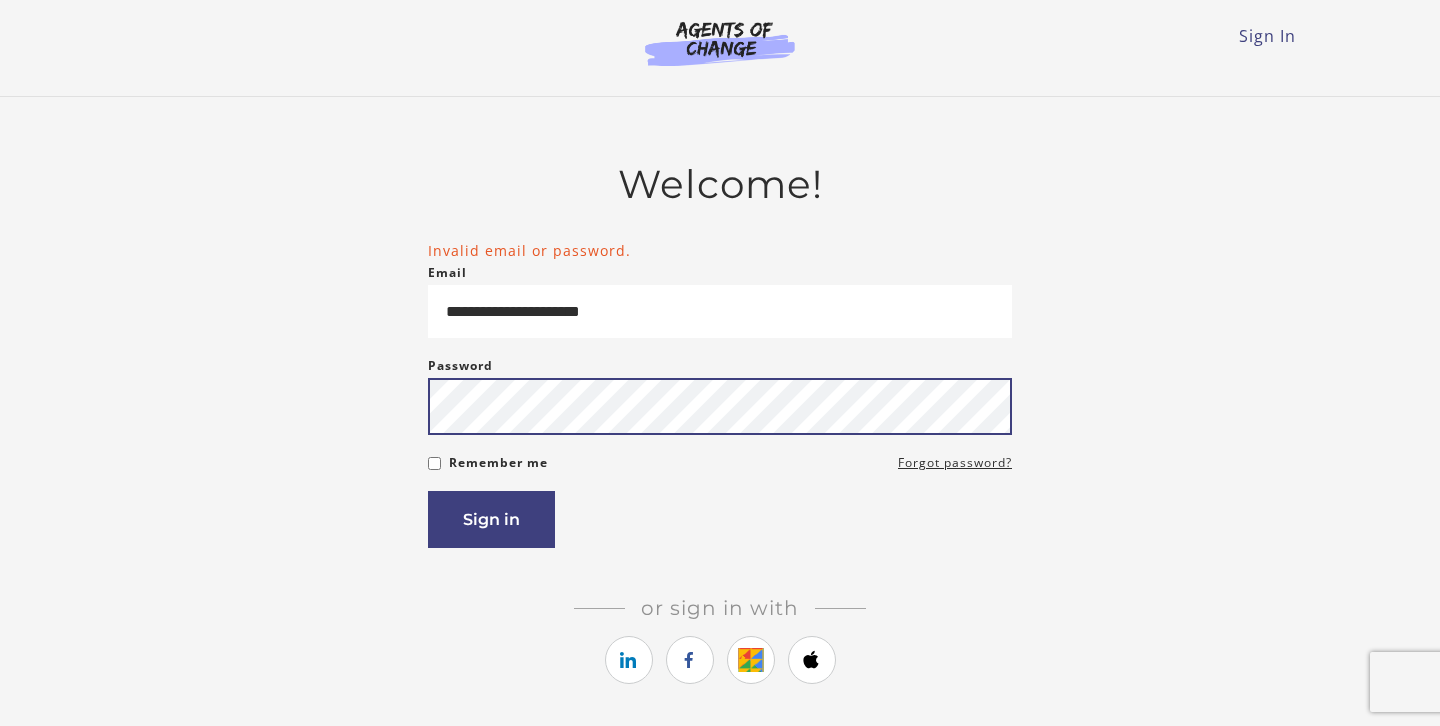 click on "Sign in" at bounding box center [491, 519] 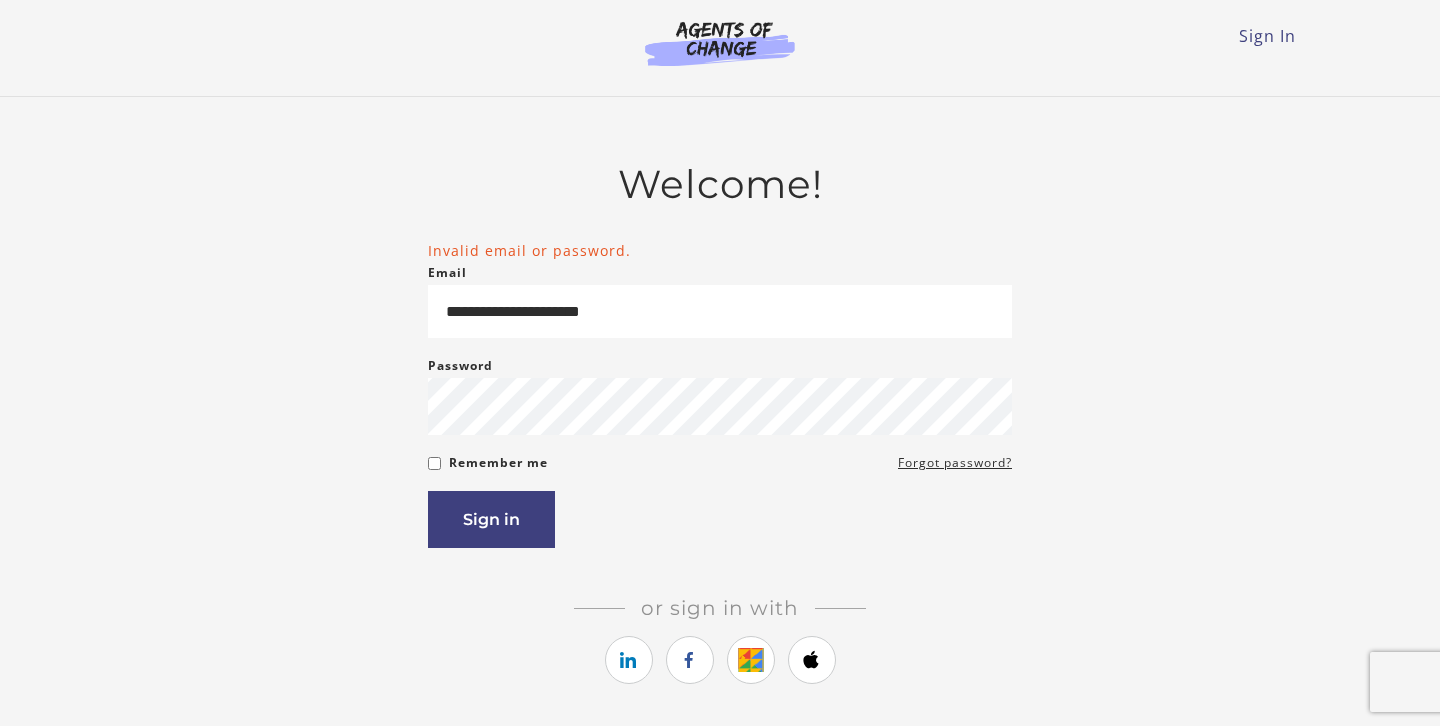 scroll, scrollTop: 0, scrollLeft: 0, axis: both 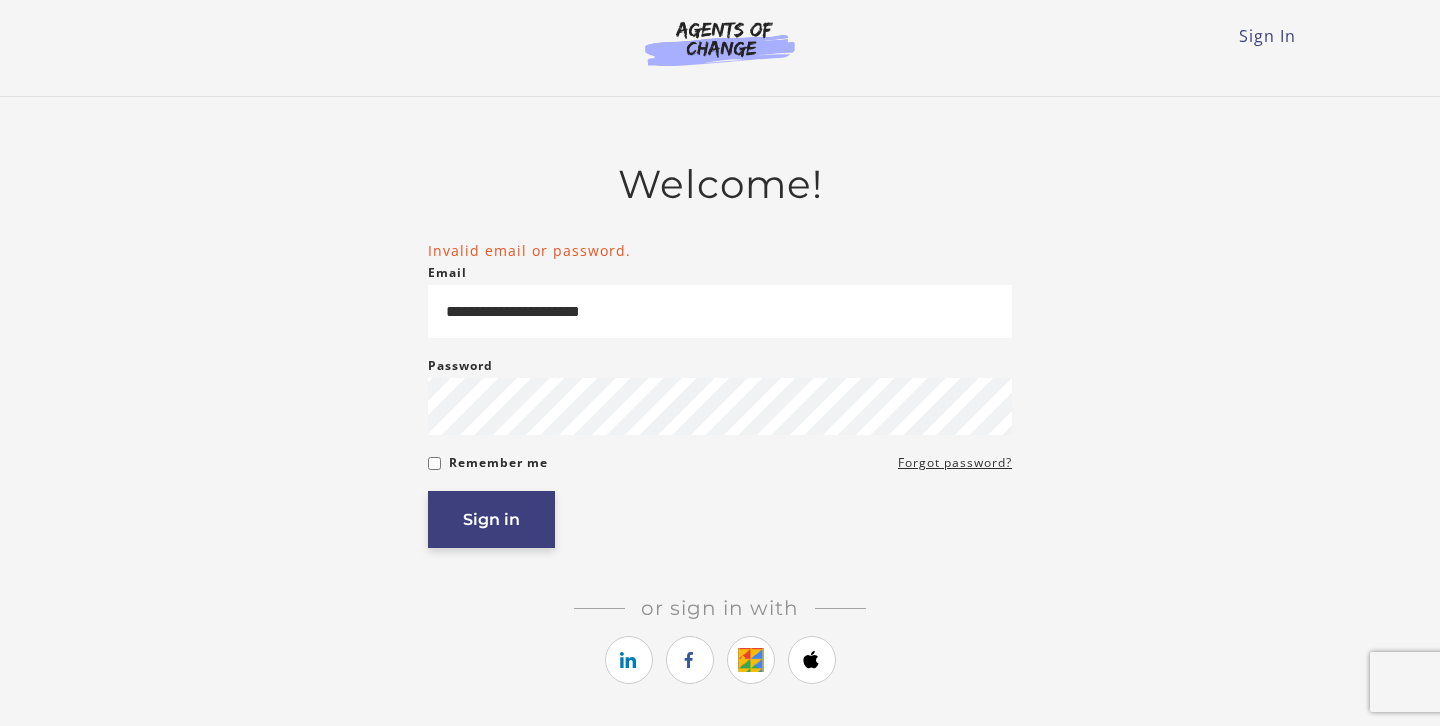 click on "Sign in" at bounding box center [491, 519] 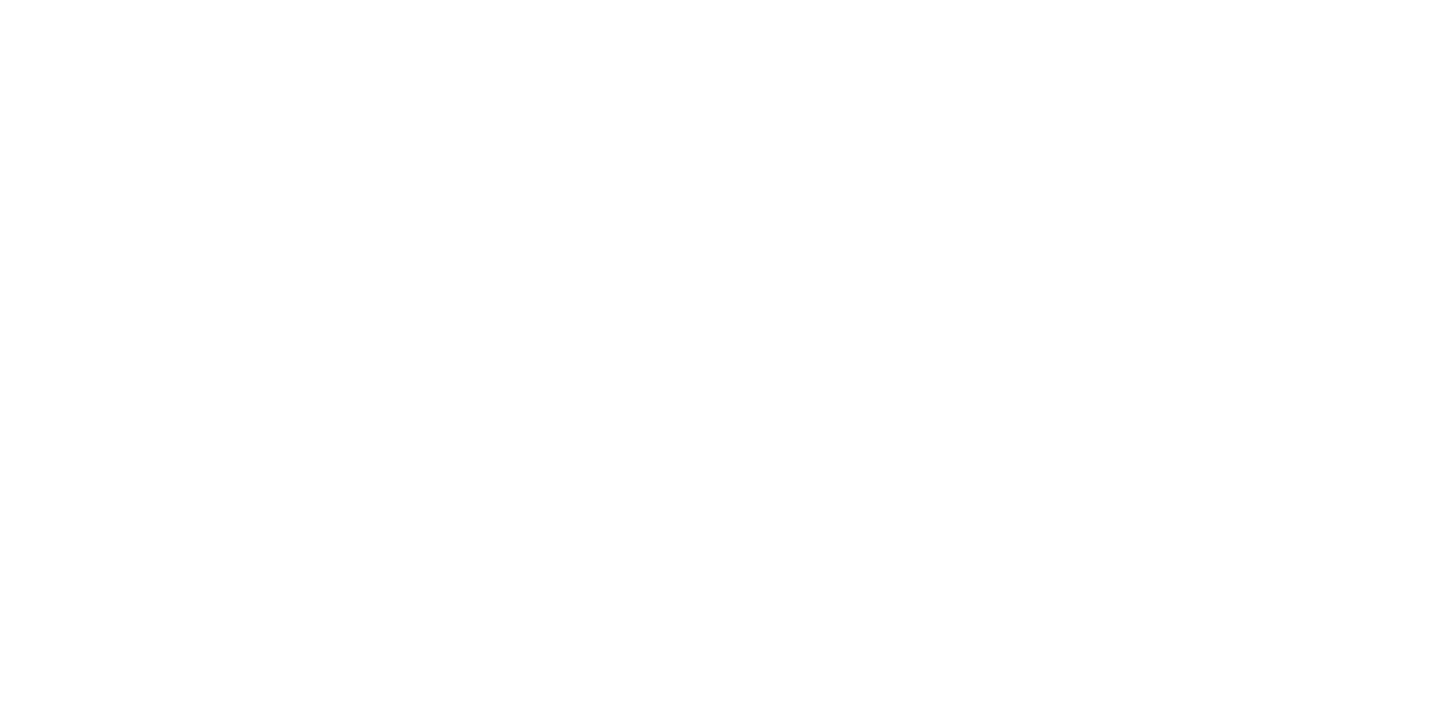 scroll, scrollTop: 0, scrollLeft: 0, axis: both 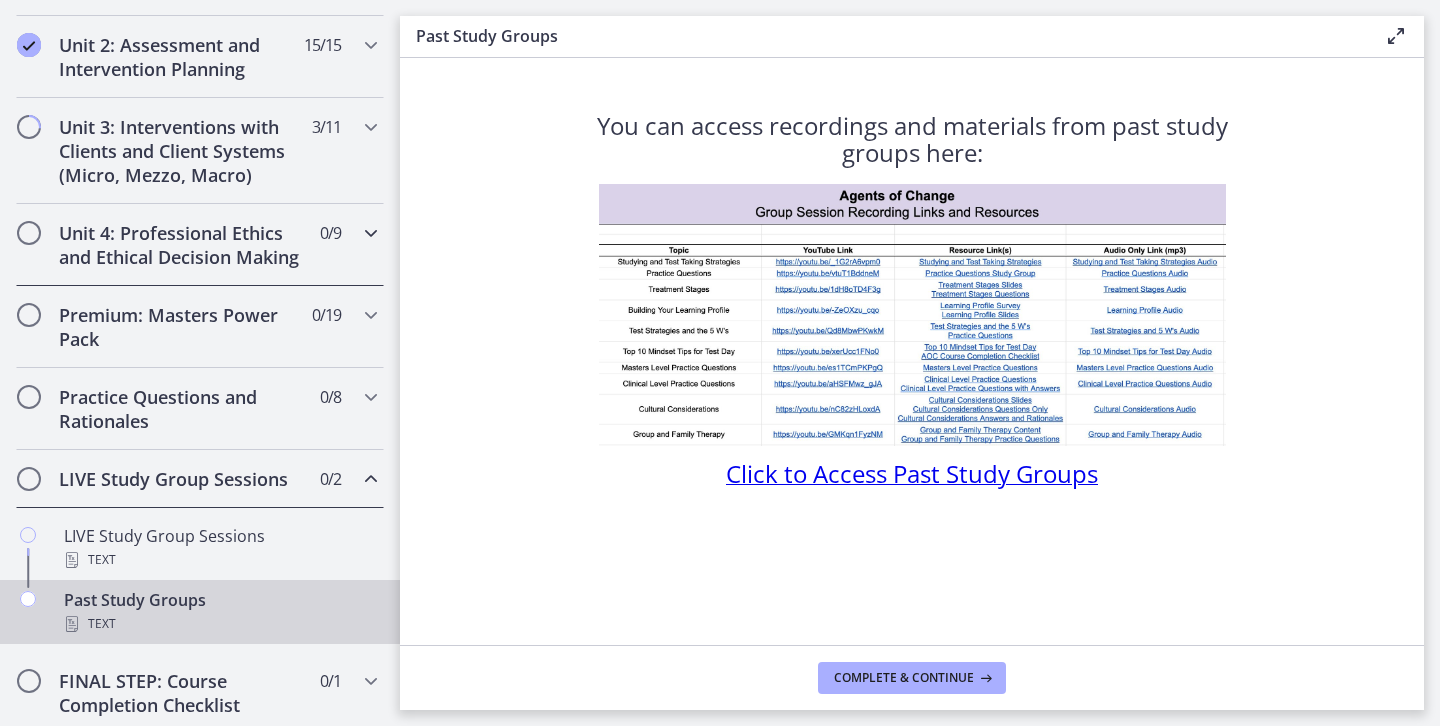 click on "Unit 4: Professional Ethics and Ethical Decision Making" at bounding box center (181, 245) 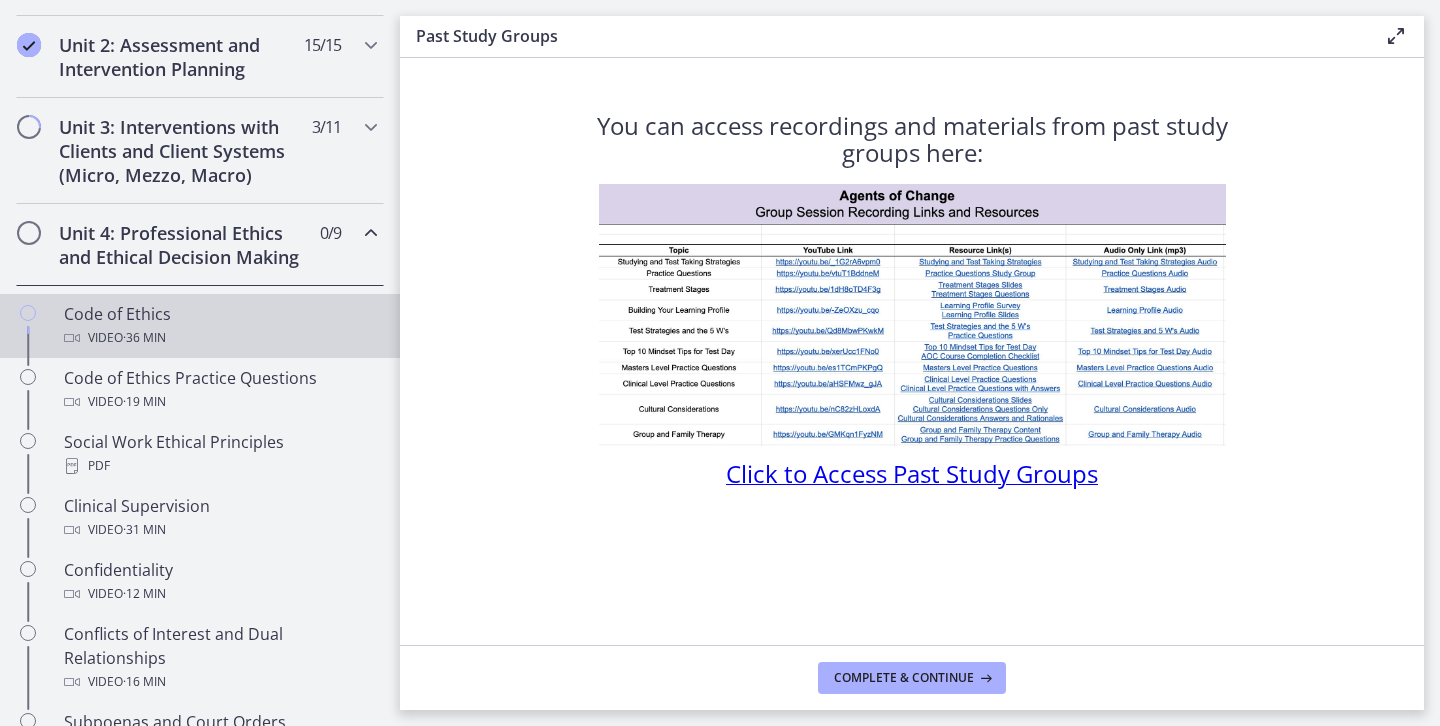 click on "Video
·  36 min" at bounding box center (220, 338) 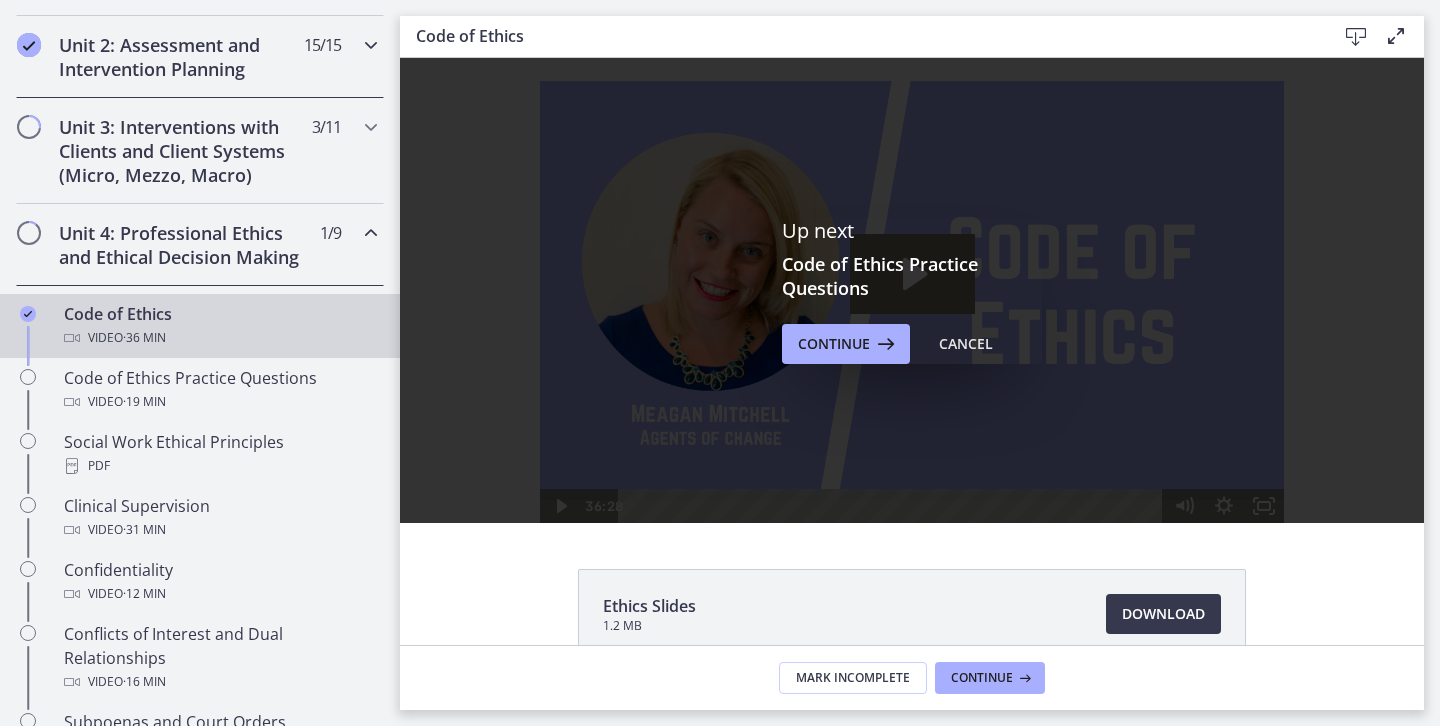 scroll, scrollTop: 0, scrollLeft: 0, axis: both 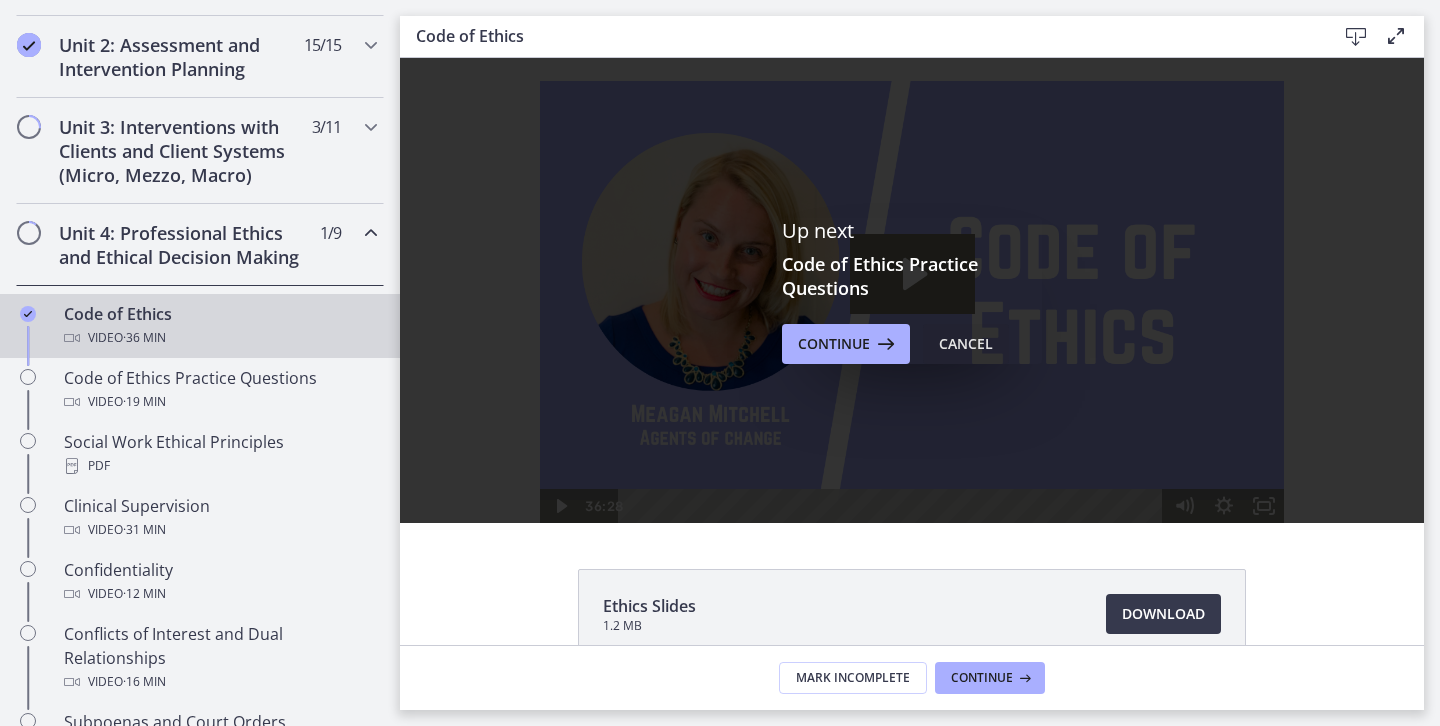 click on "Cancel" at bounding box center [966, 344] 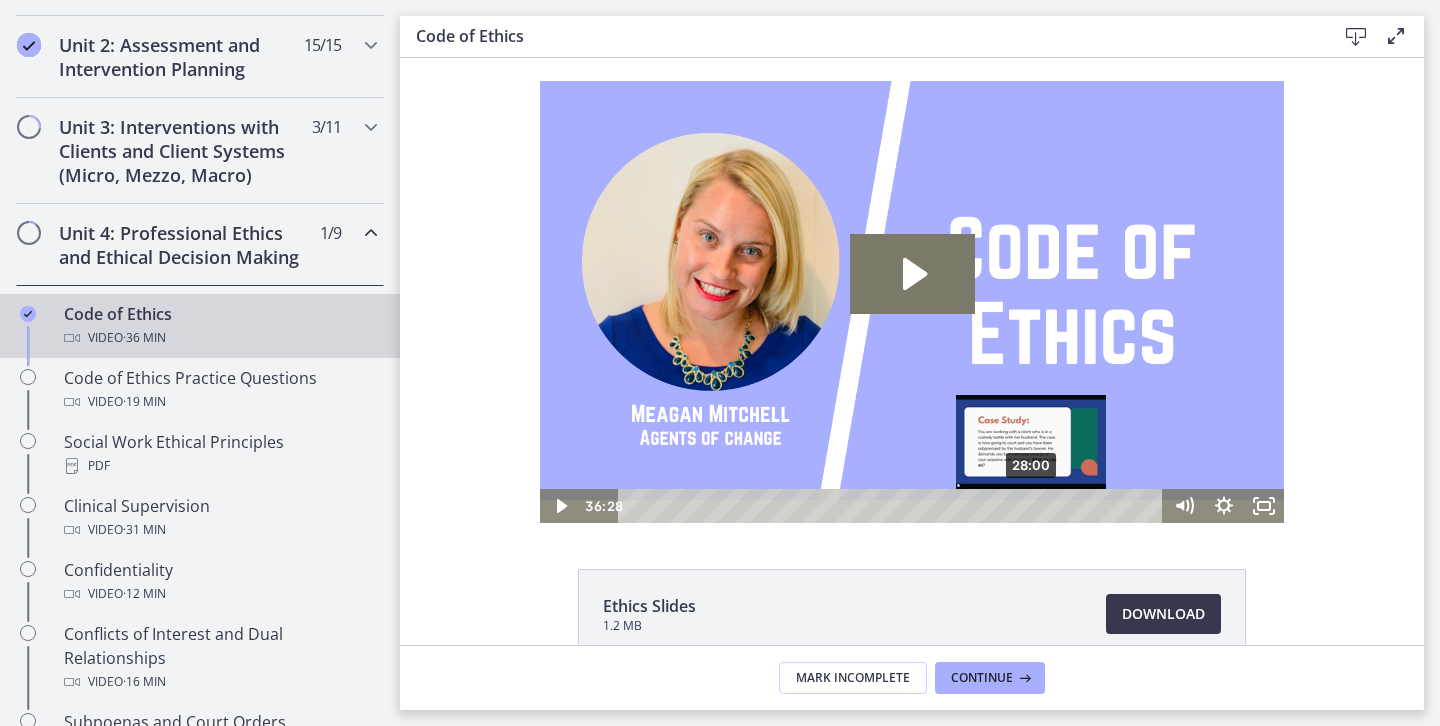 click on "28:00" at bounding box center (893, 506) 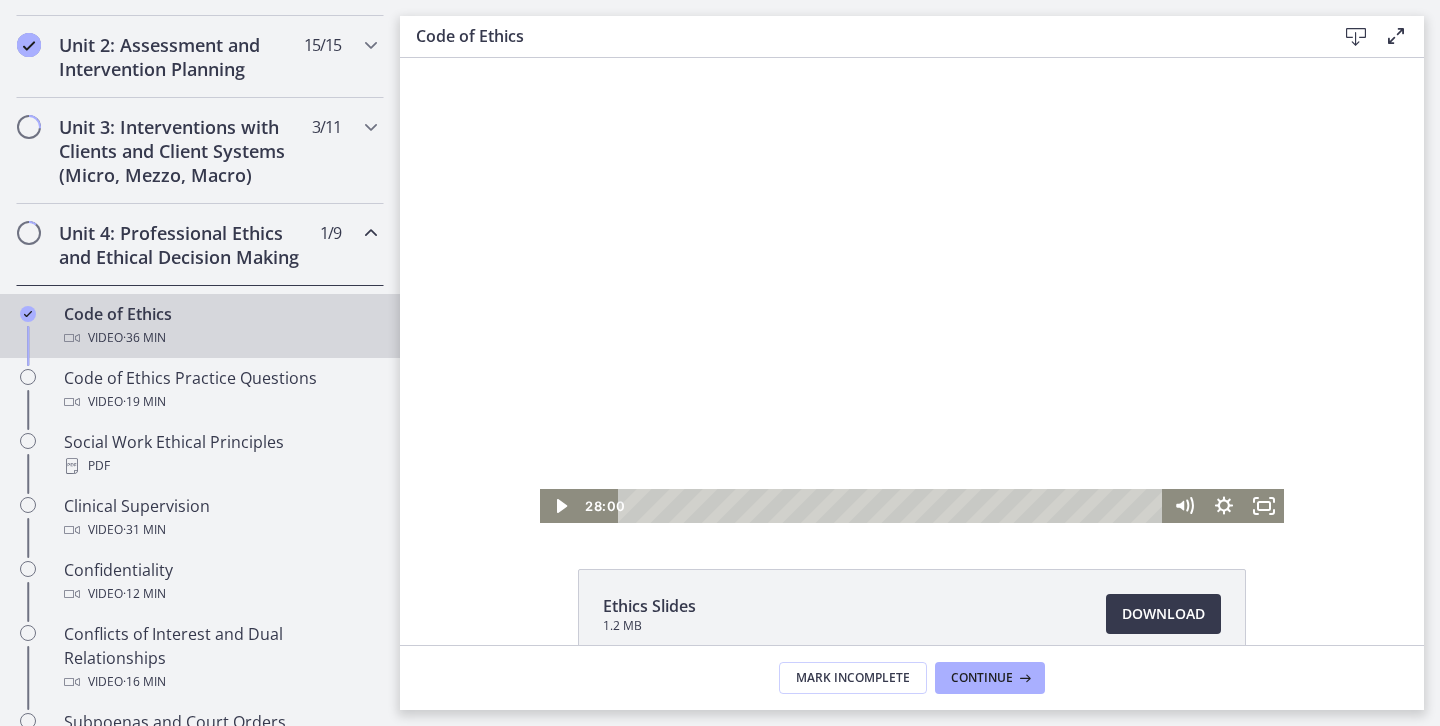 click at bounding box center [912, 290] 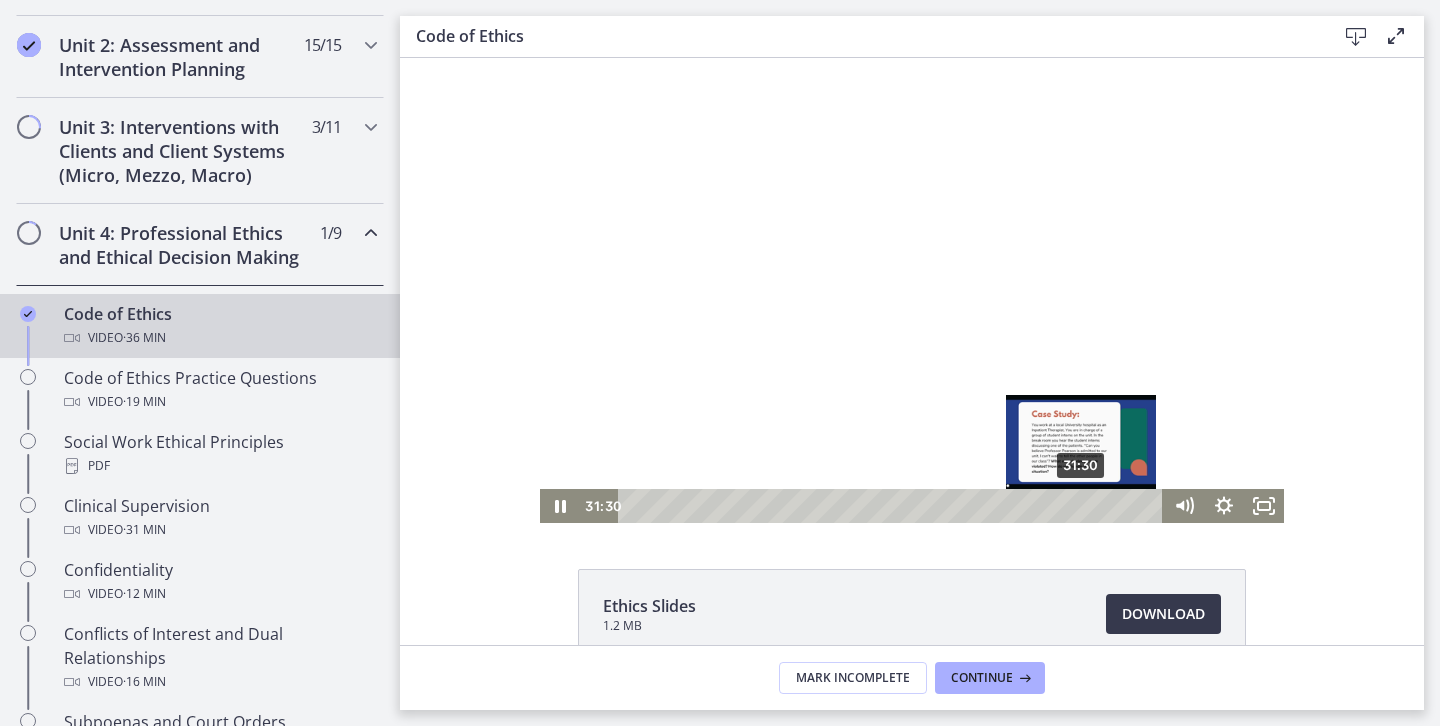 click on "31:30" at bounding box center [893, 506] 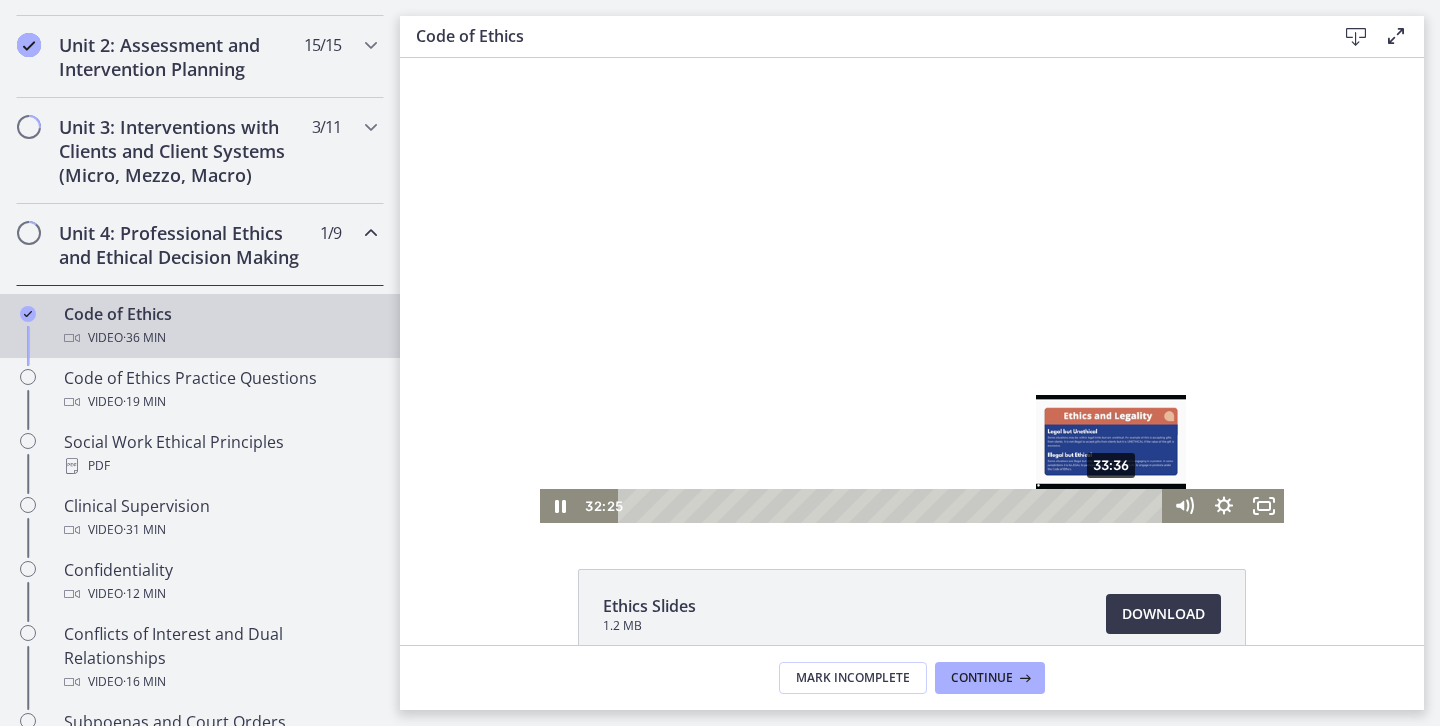 click on "33:36" at bounding box center (893, 506) 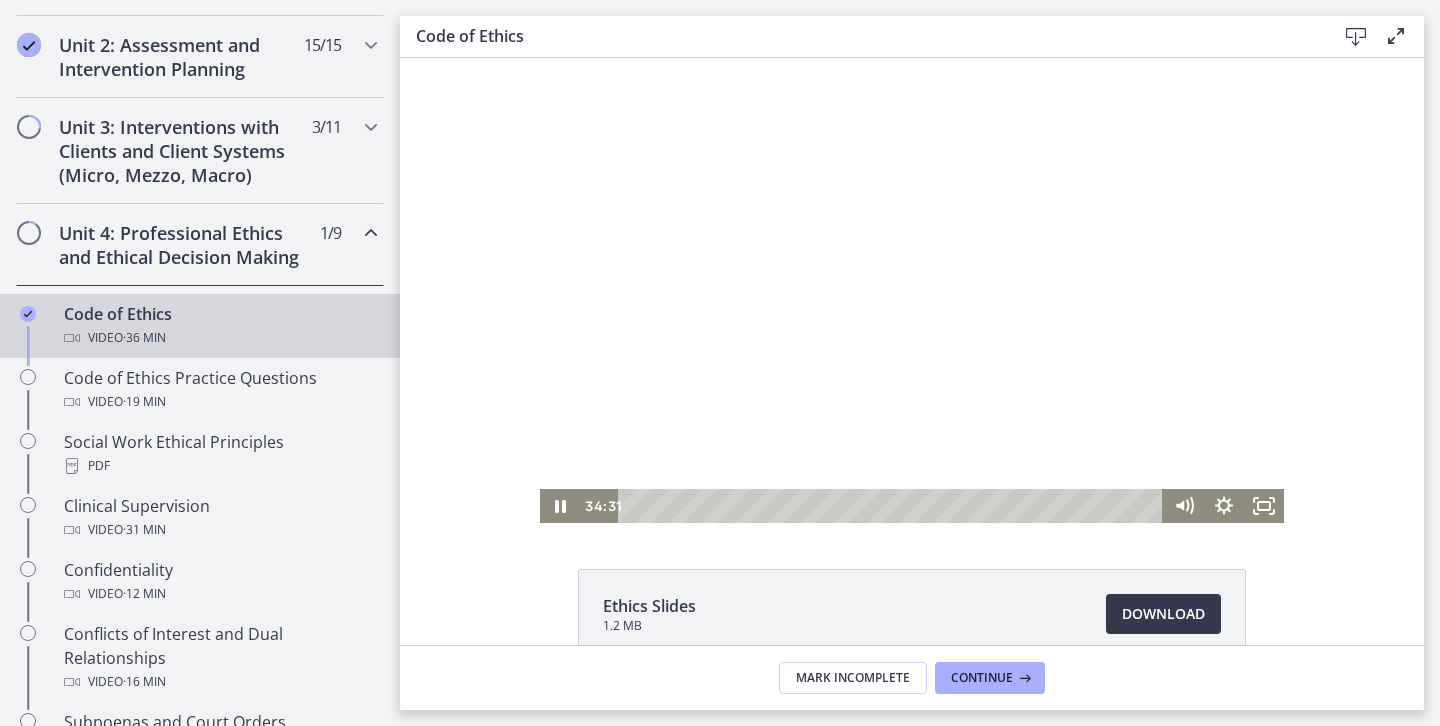 click at bounding box center [912, 290] 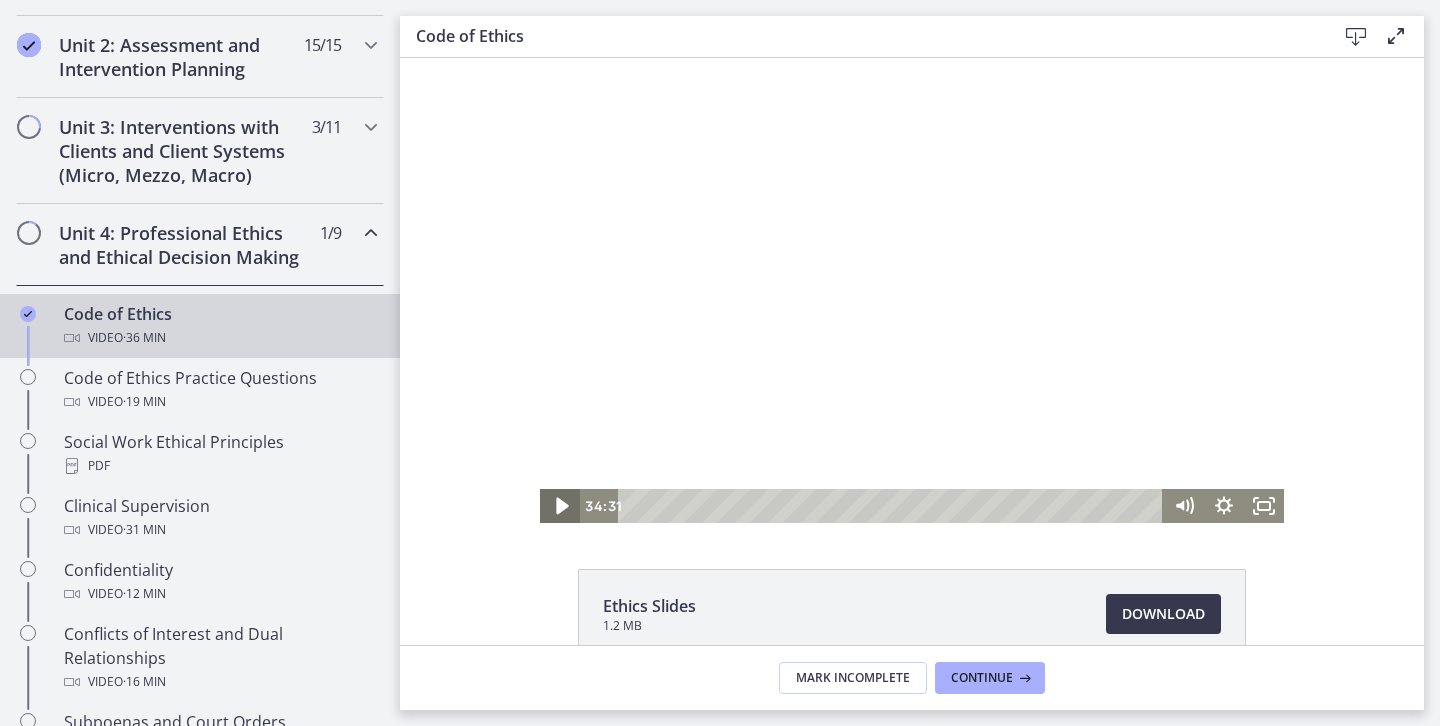 click 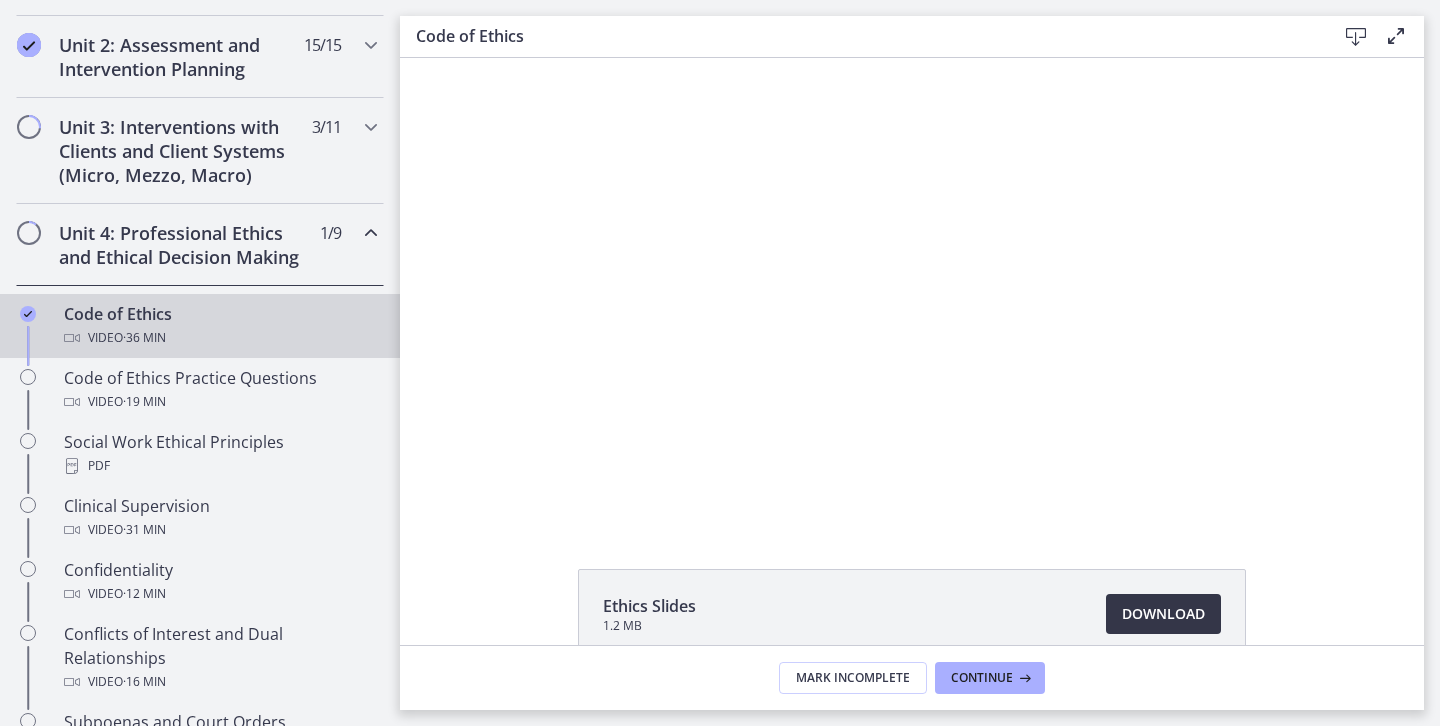 click on "Download
Opens in a new window" at bounding box center [1163, 614] 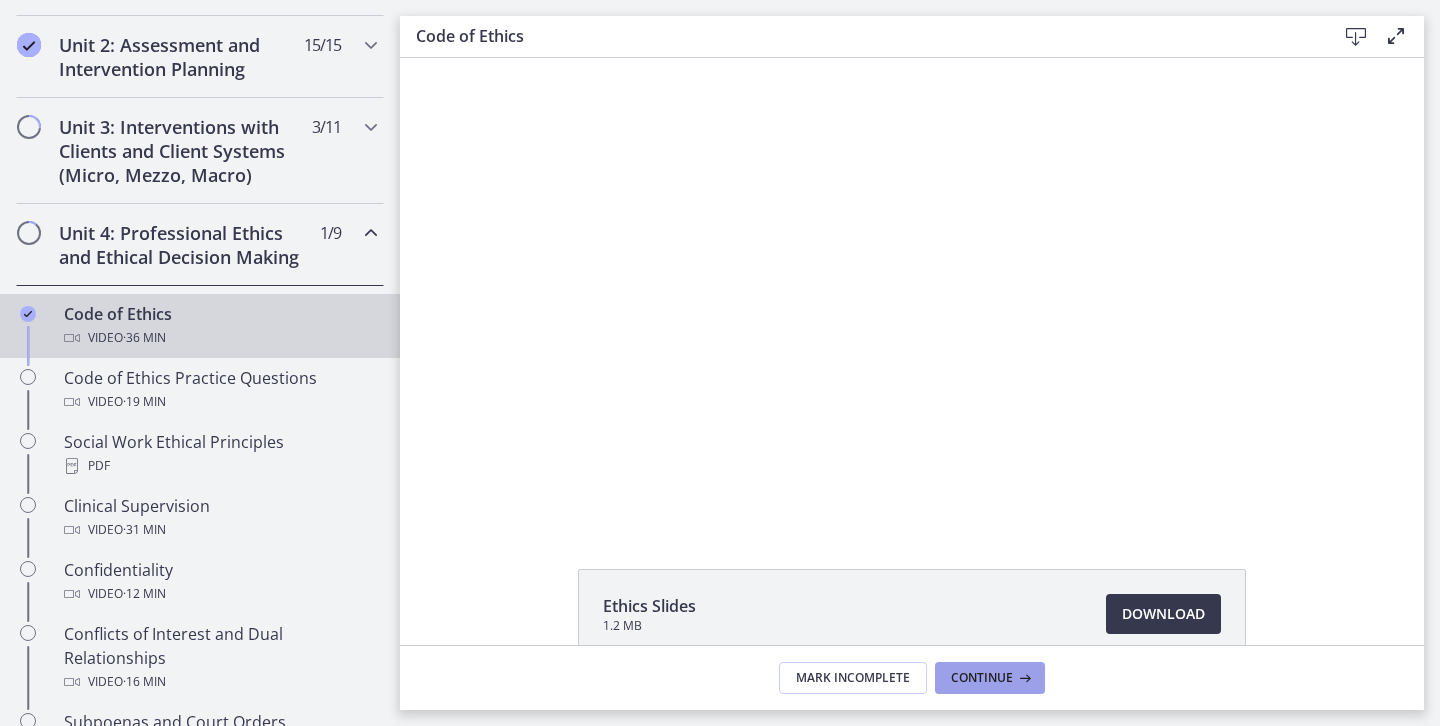 click on "Continue" at bounding box center (982, 678) 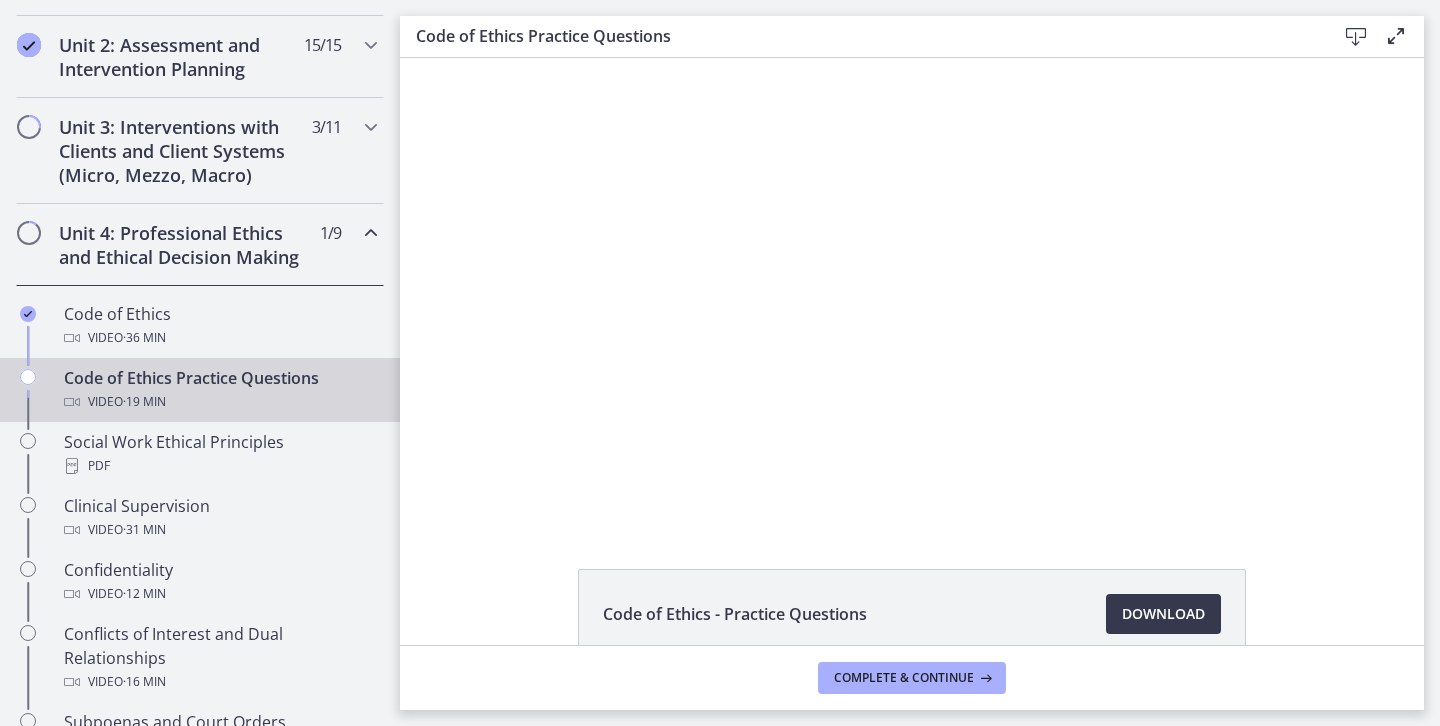 scroll, scrollTop: 0, scrollLeft: 0, axis: both 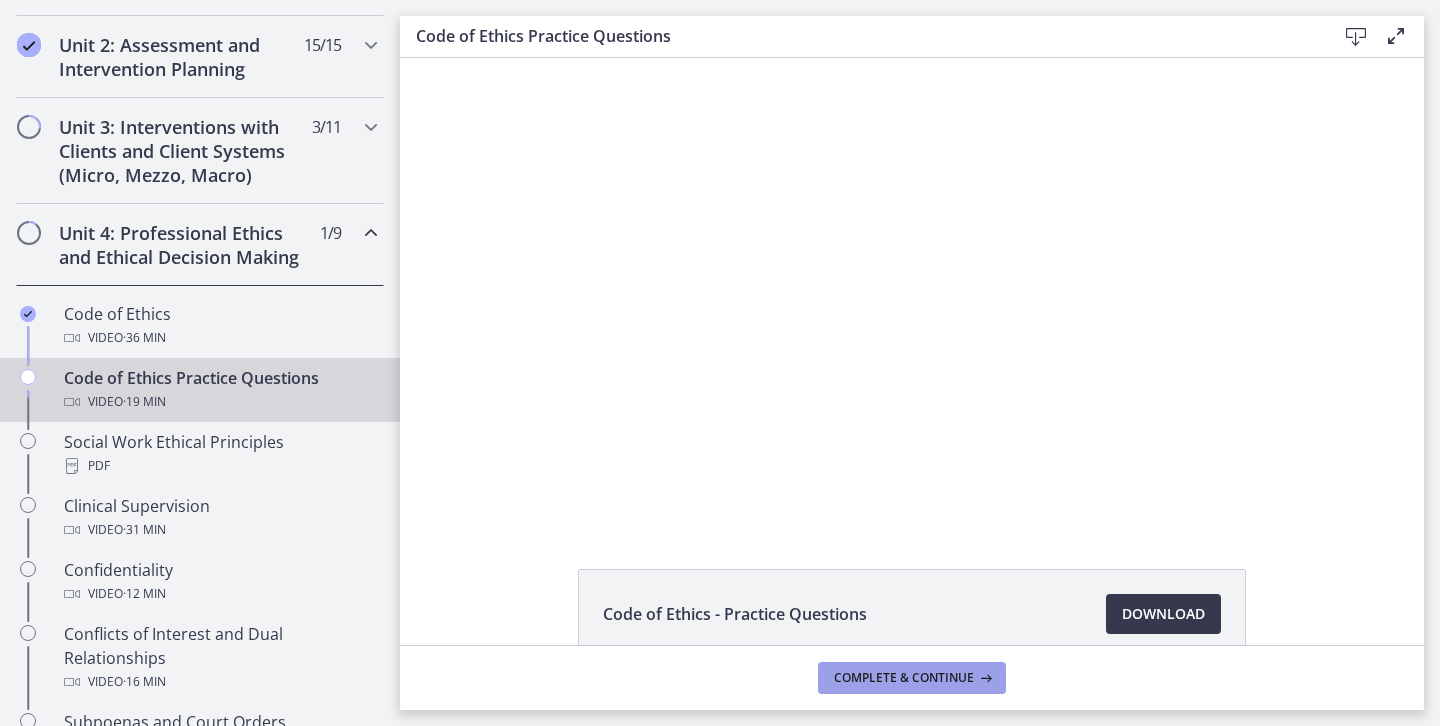 click on "Complete & continue" at bounding box center [912, 678] 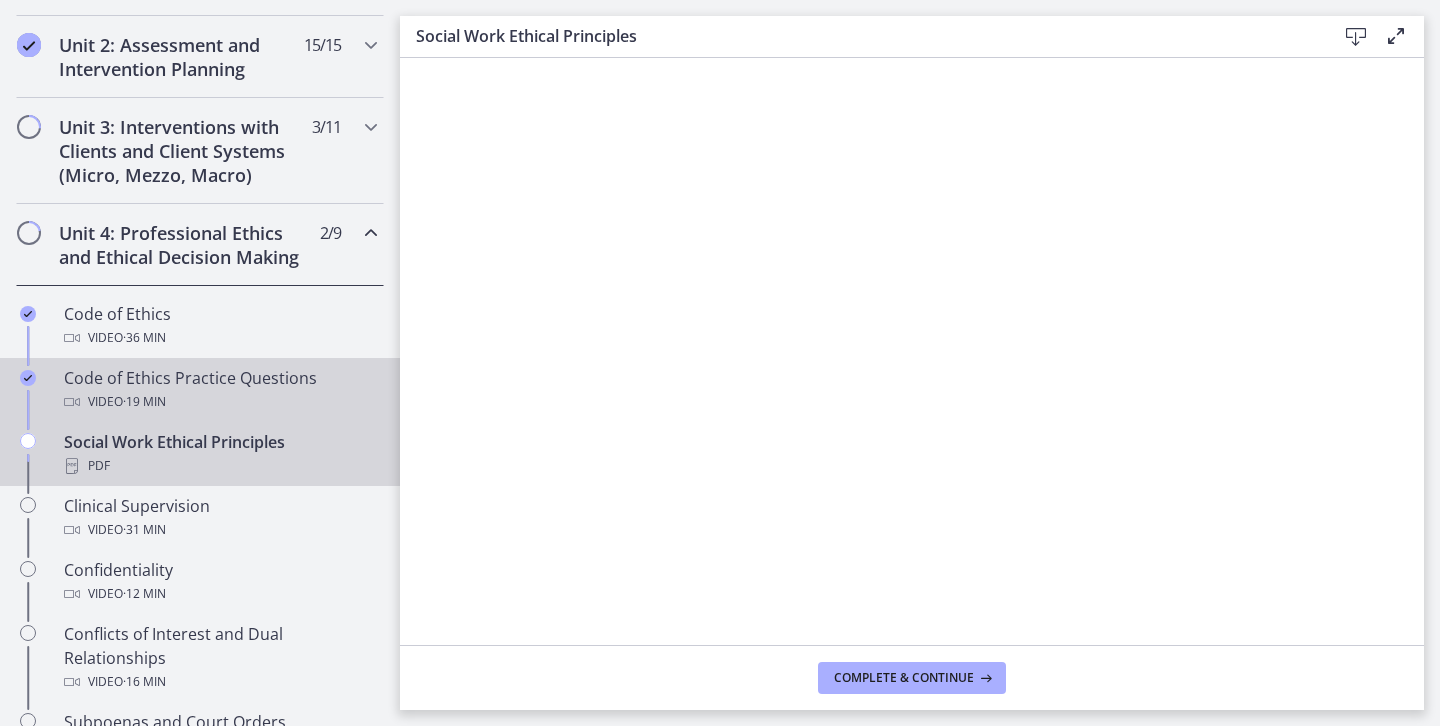 click on "Video
·  19 min" at bounding box center (220, 402) 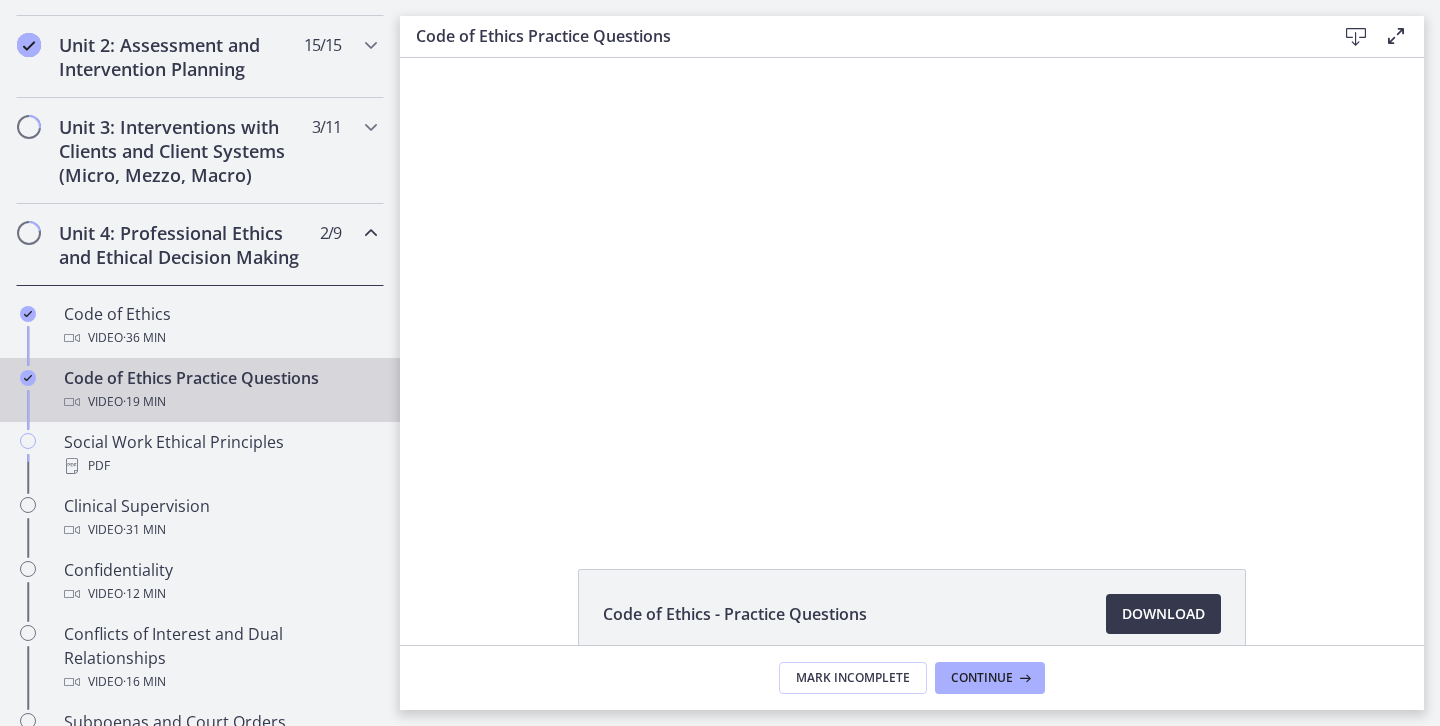 scroll, scrollTop: 0, scrollLeft: 0, axis: both 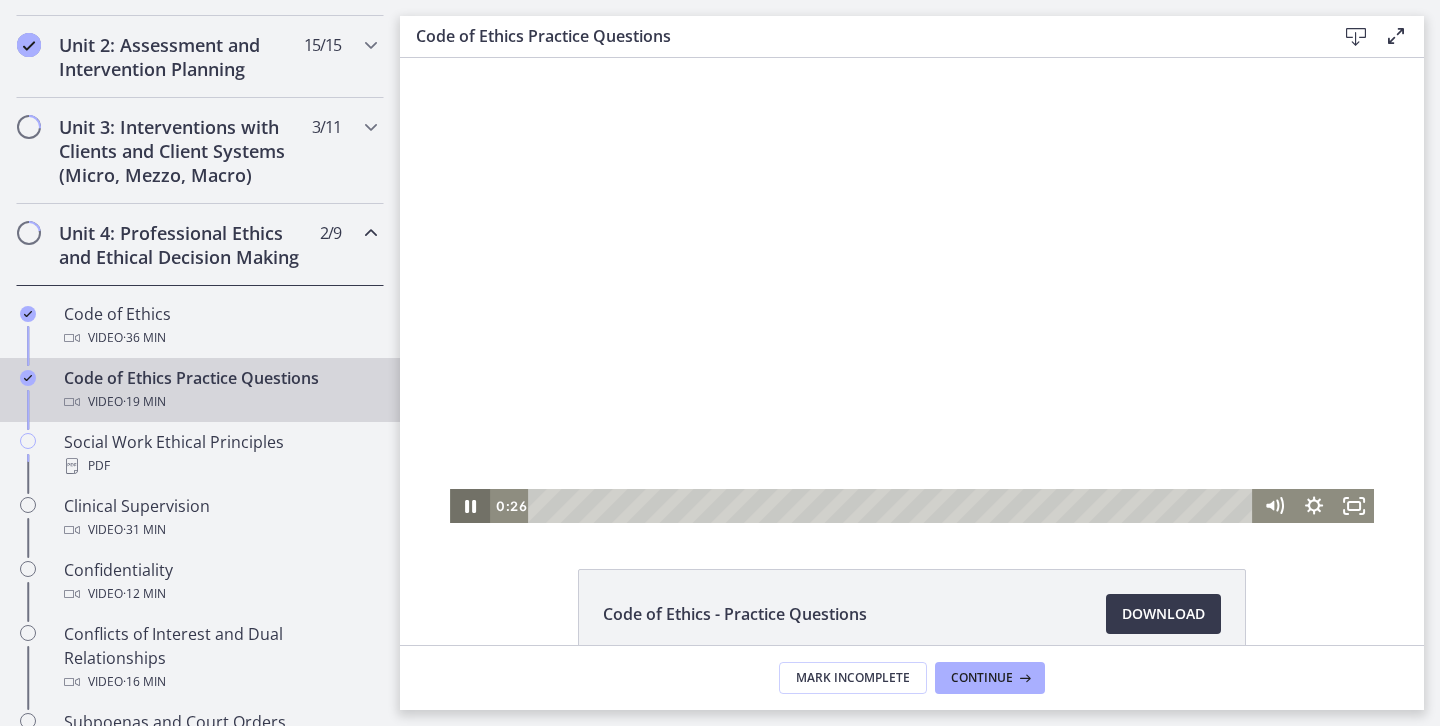 click 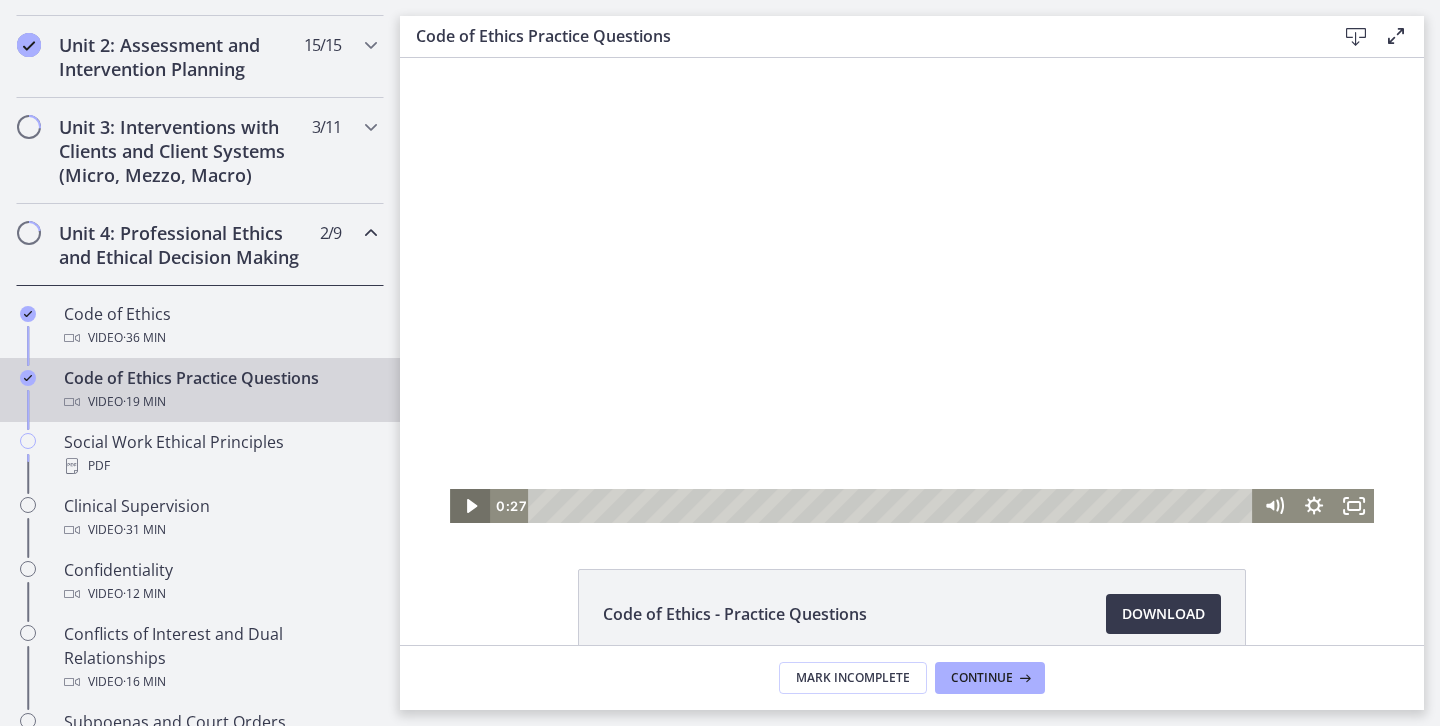 click 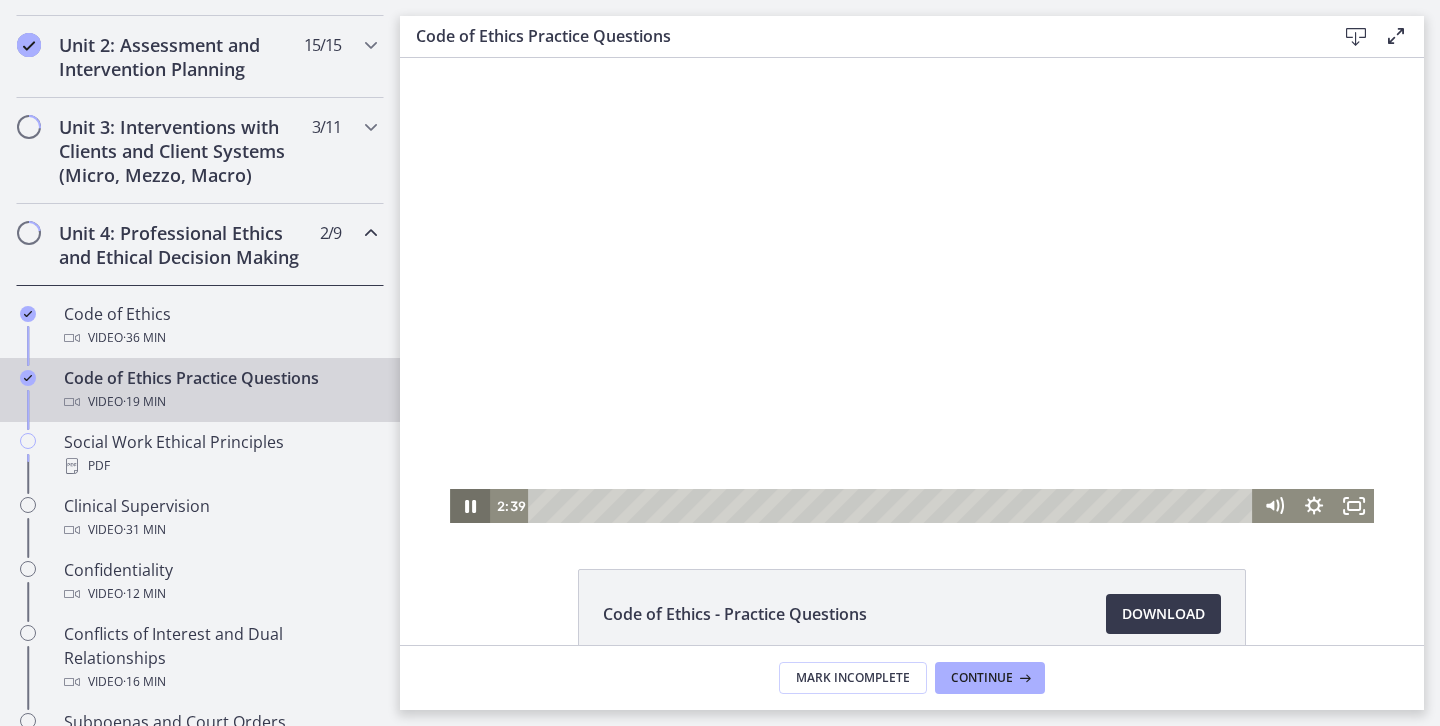click 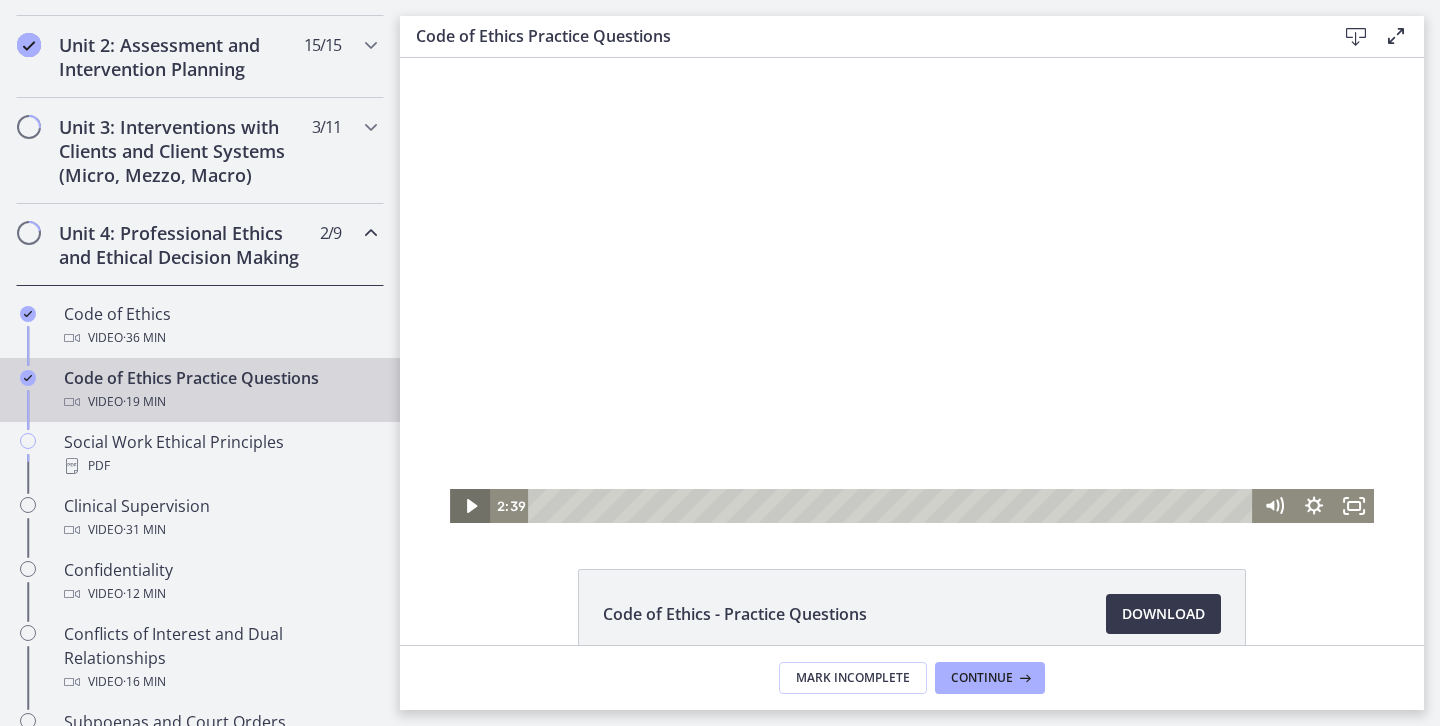 click 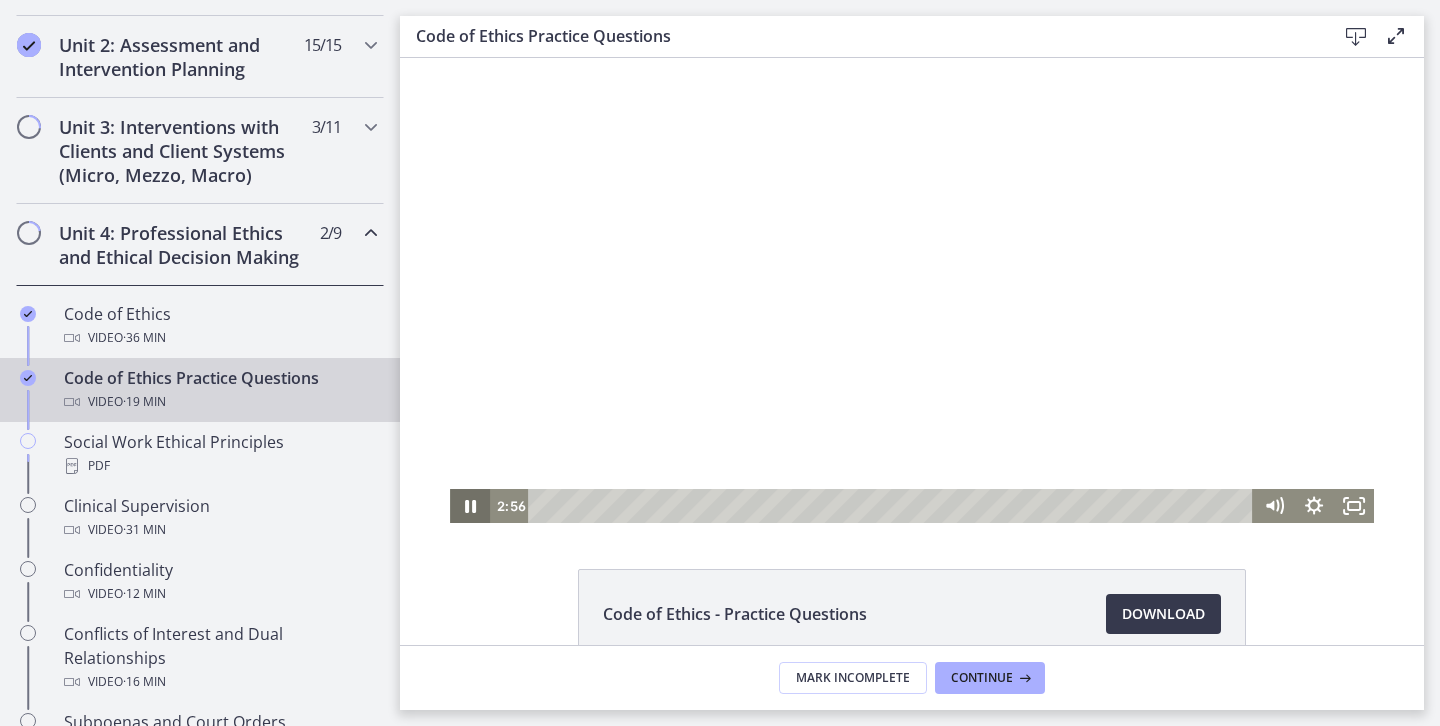 click 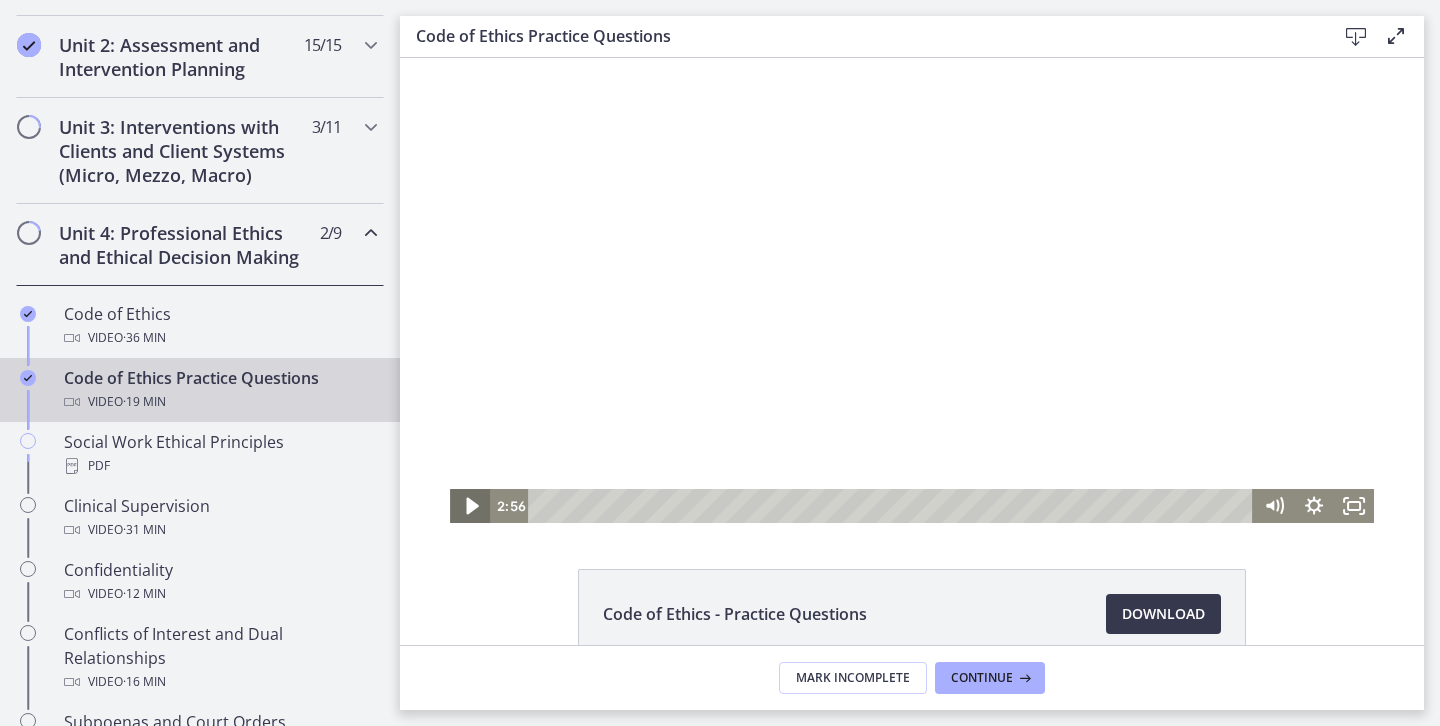 click 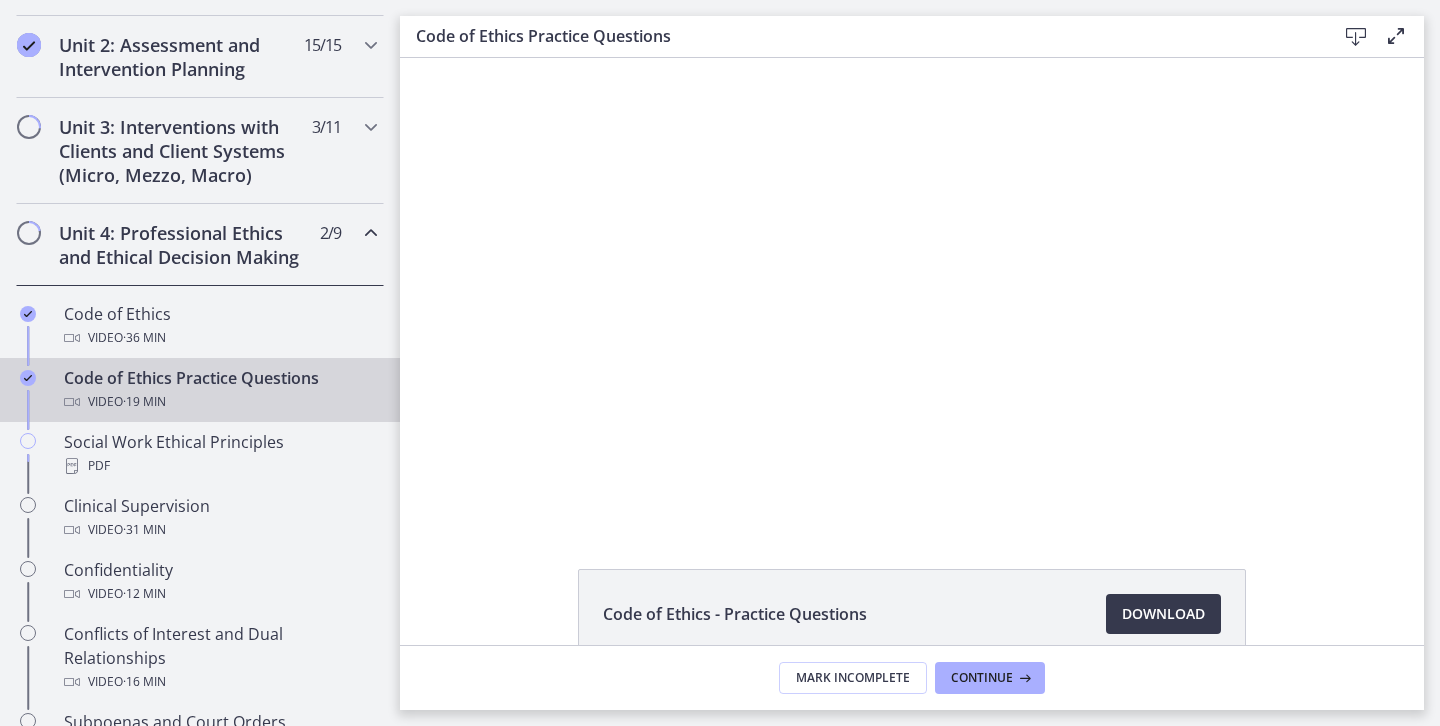 click at bounding box center (912, 290) 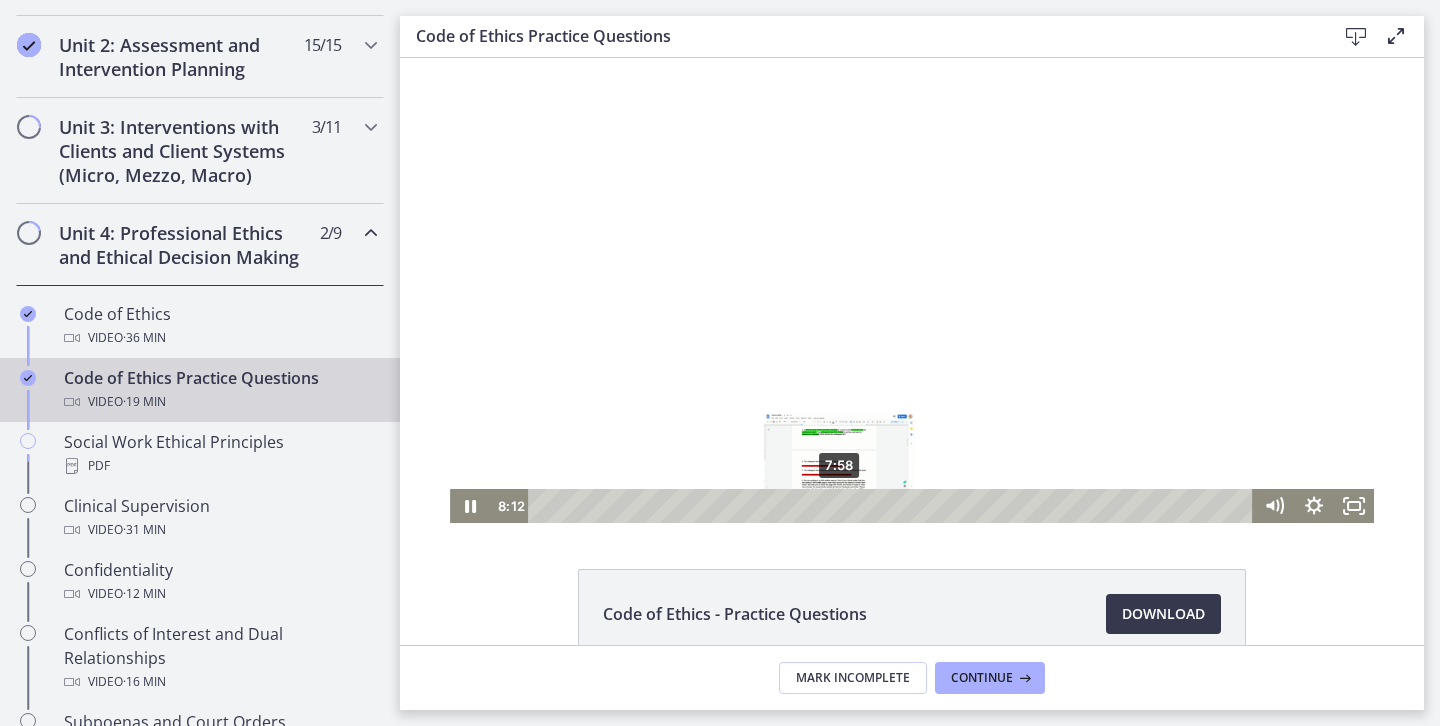 click on "7:58" at bounding box center (893, 506) 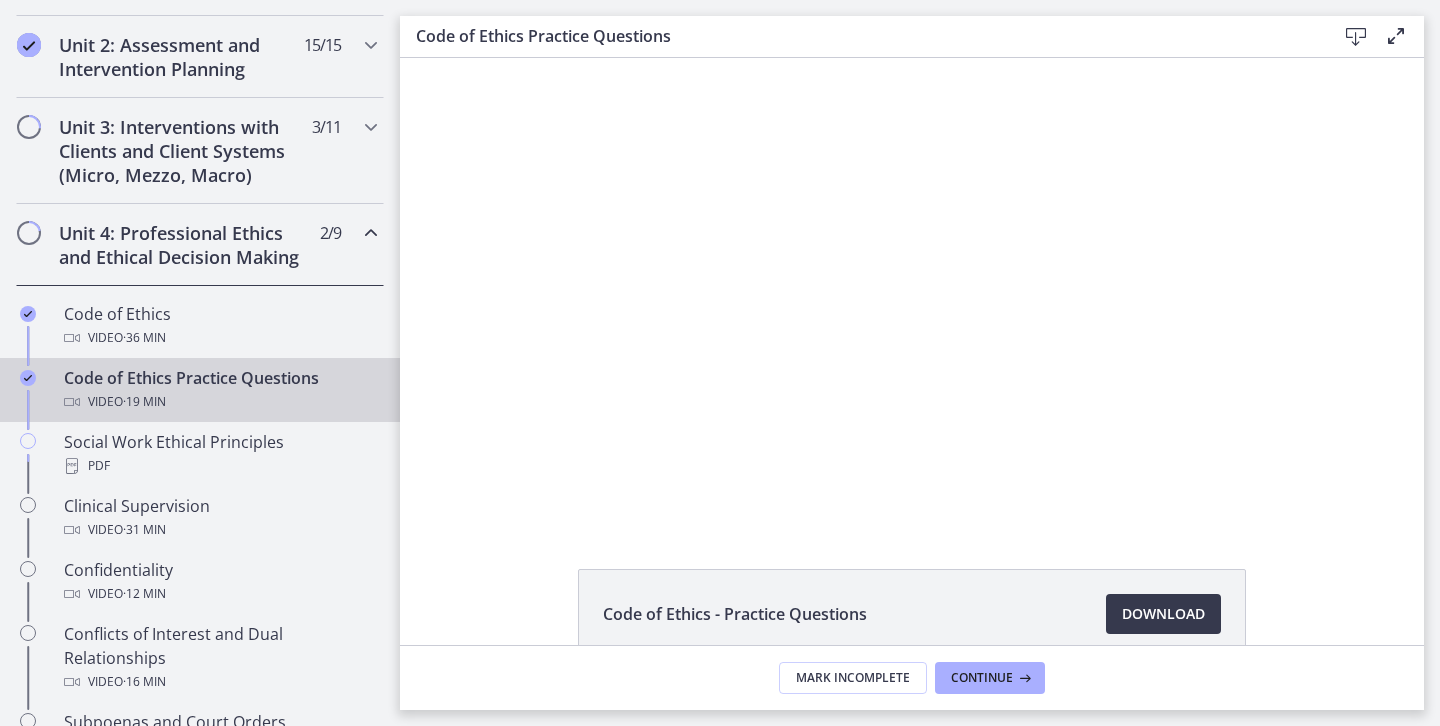 click at bounding box center [912, 290] 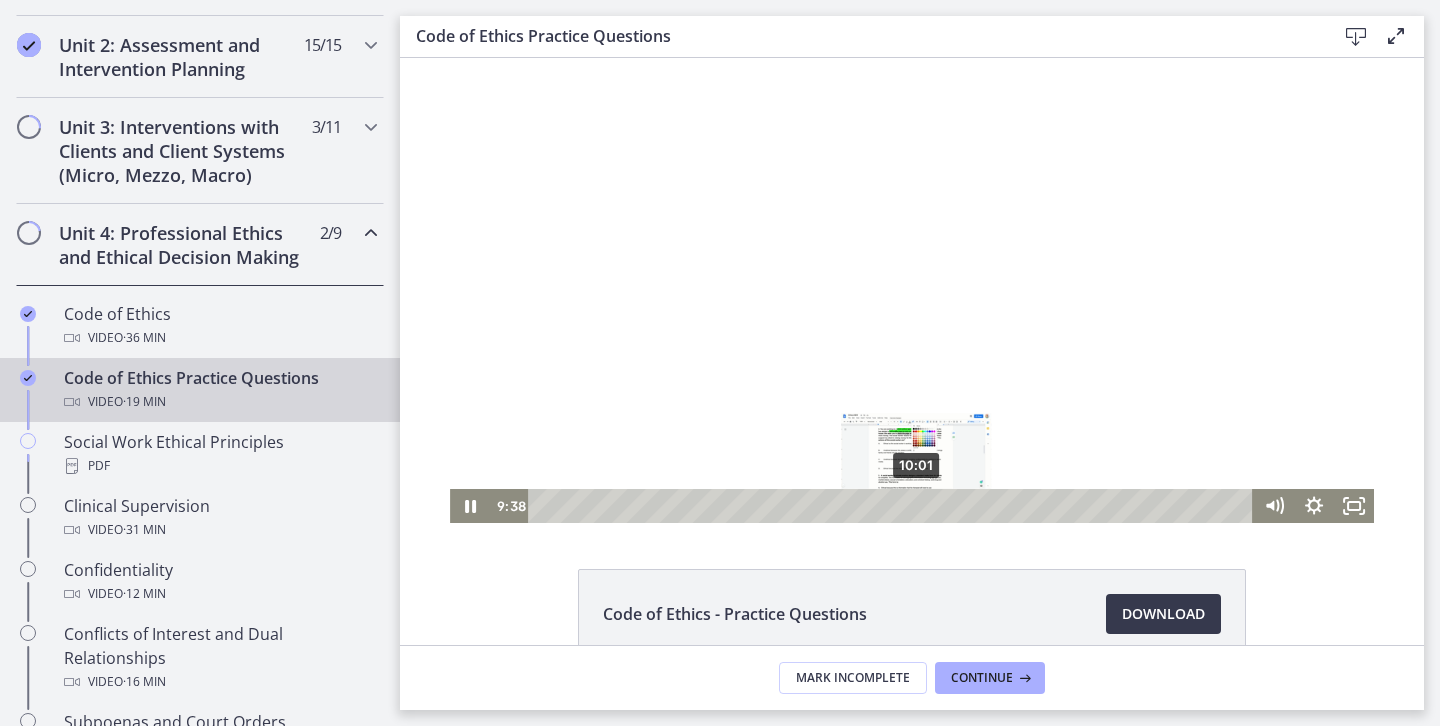 click on "10:01" at bounding box center (893, 506) 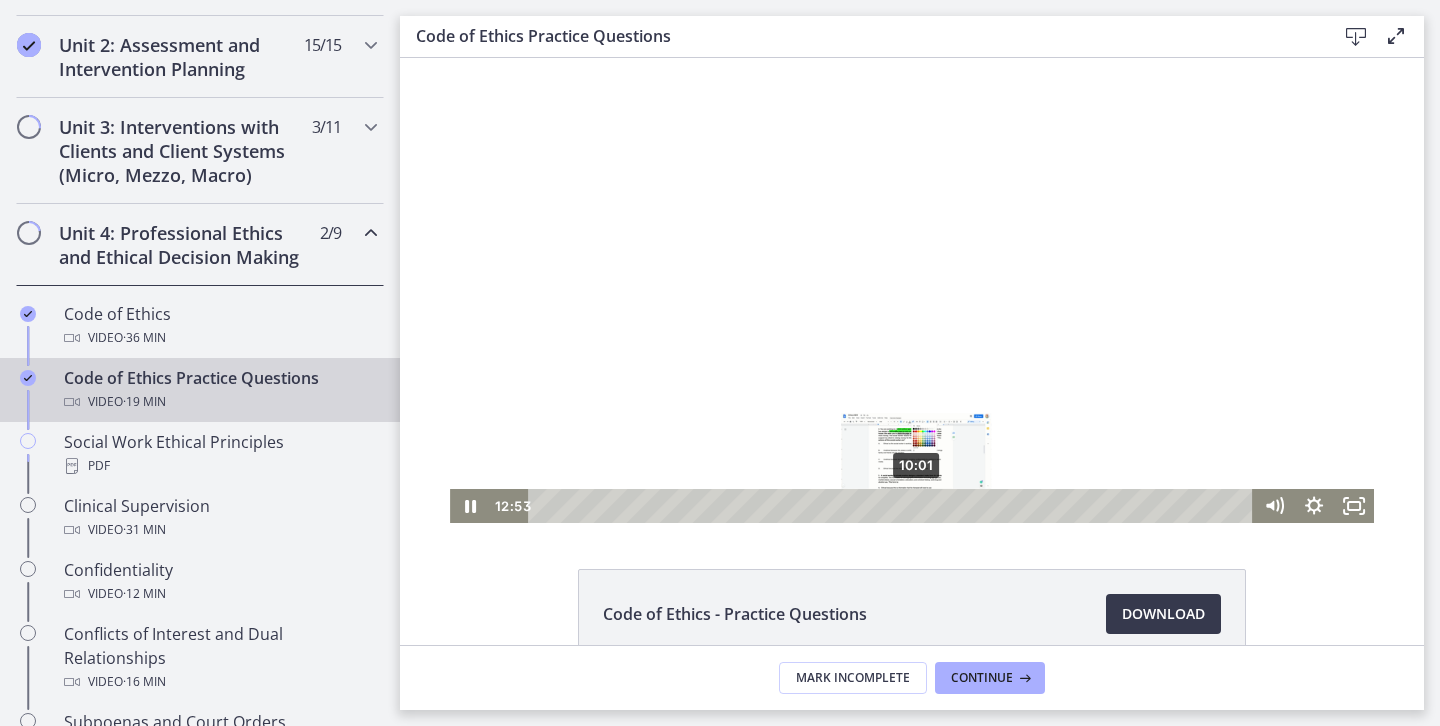 click on "10:01" at bounding box center (893, 506) 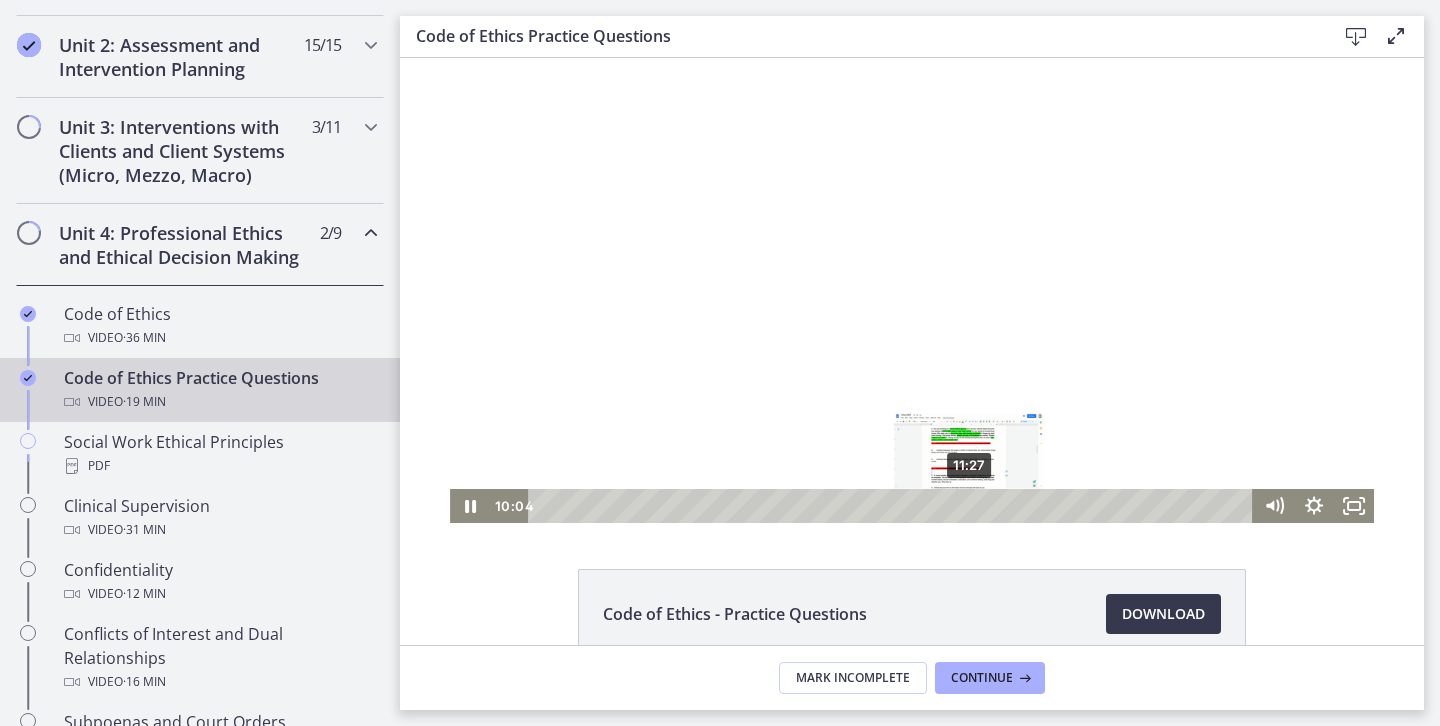 click on "11:27" at bounding box center (893, 506) 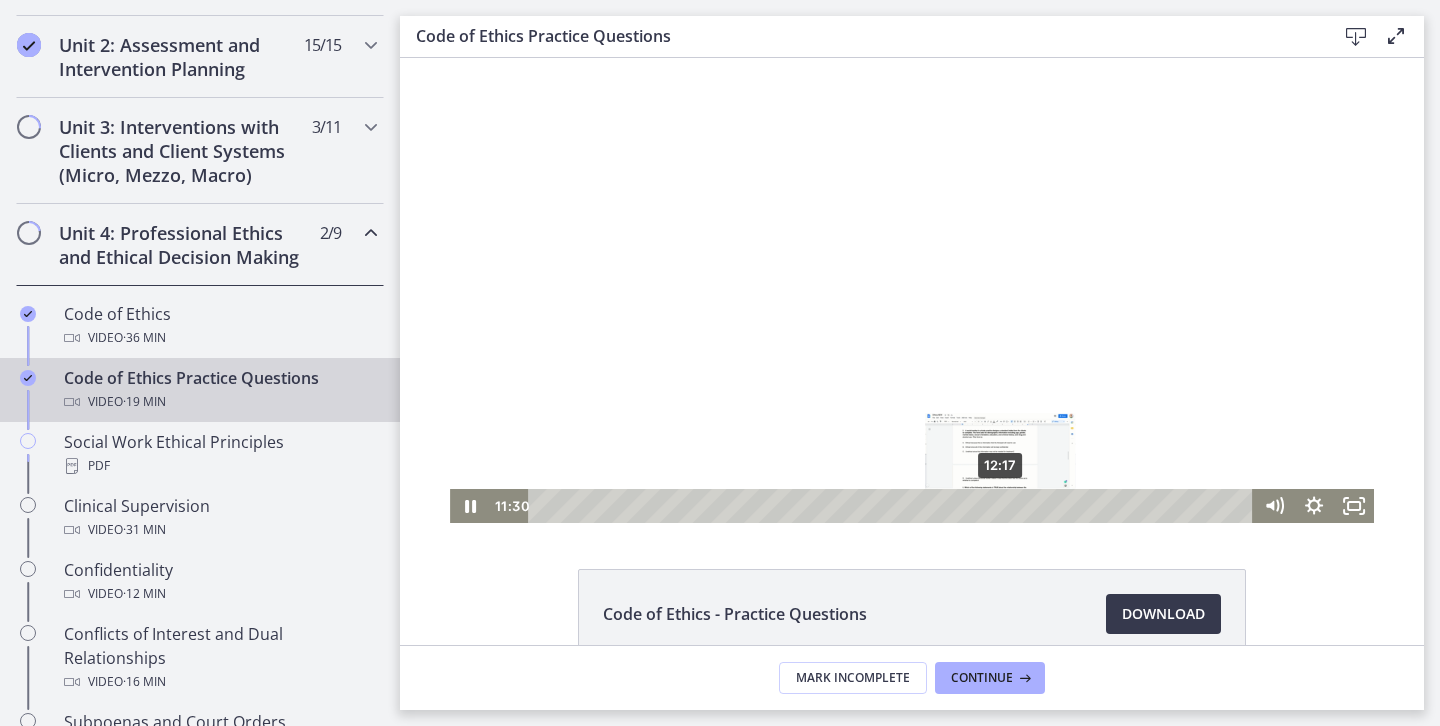 click on "12:17" at bounding box center (893, 506) 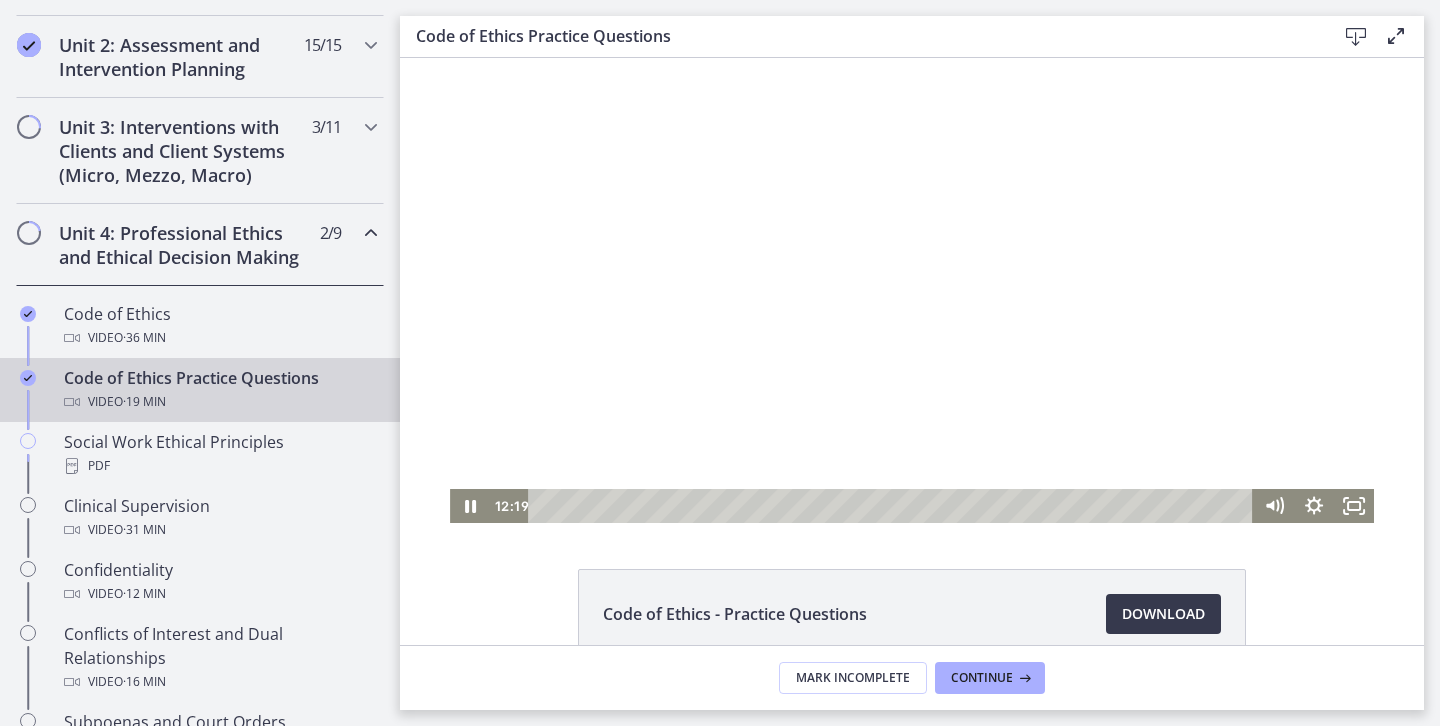 click at bounding box center [912, 290] 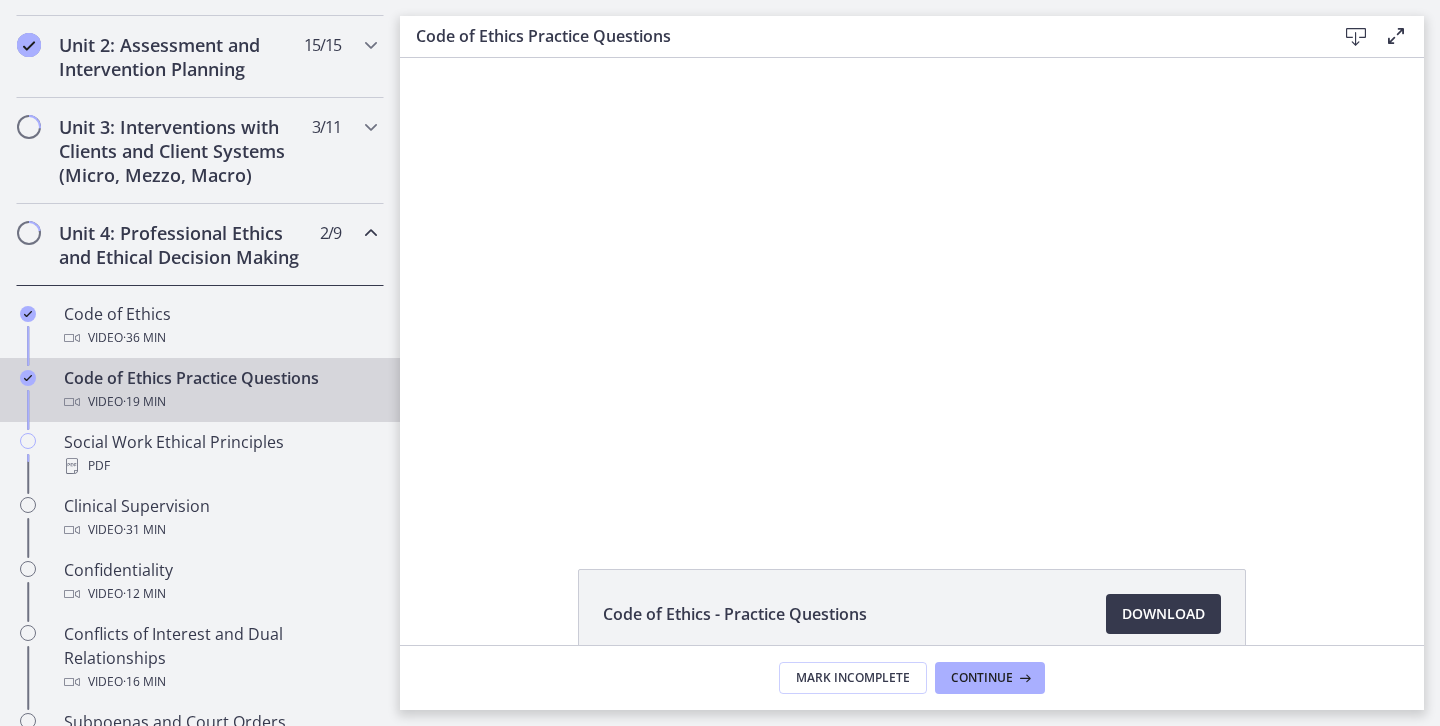 click at bounding box center [912, 290] 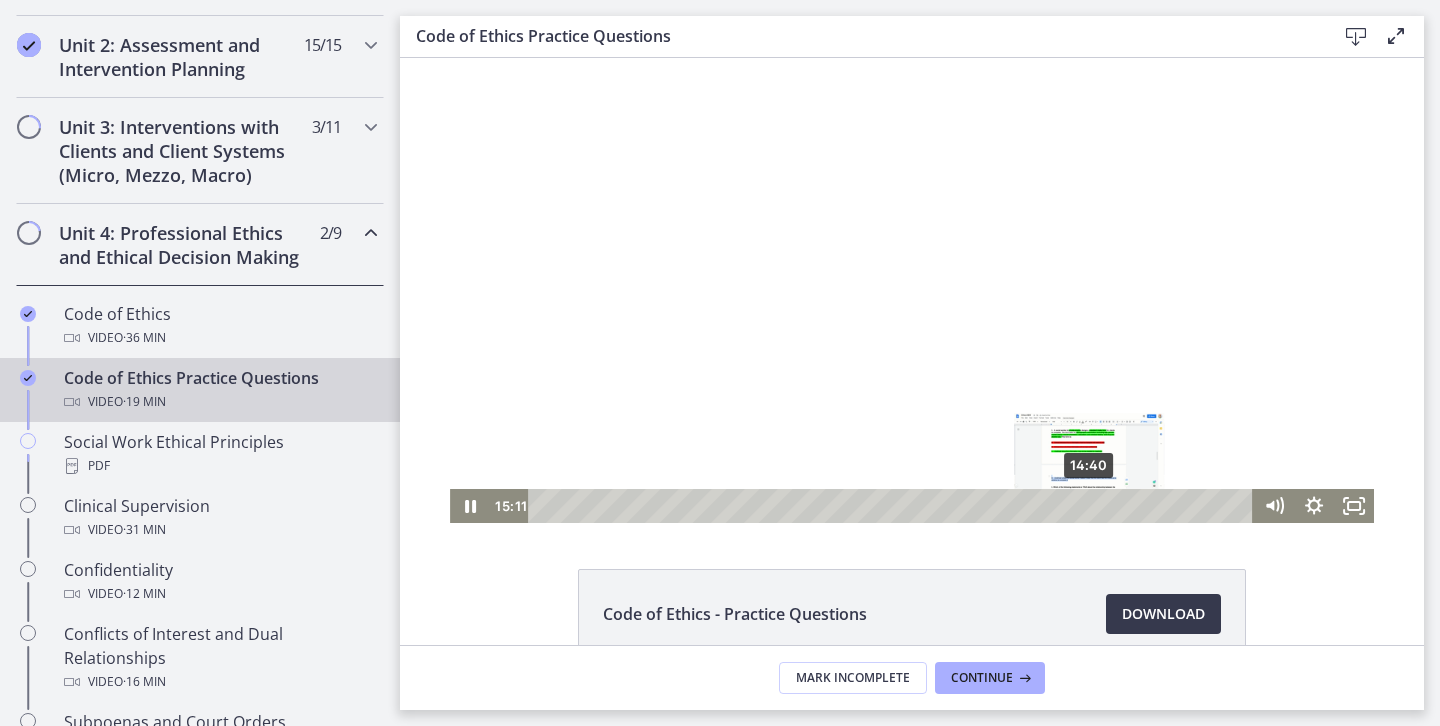 click on "14:40" at bounding box center [893, 506] 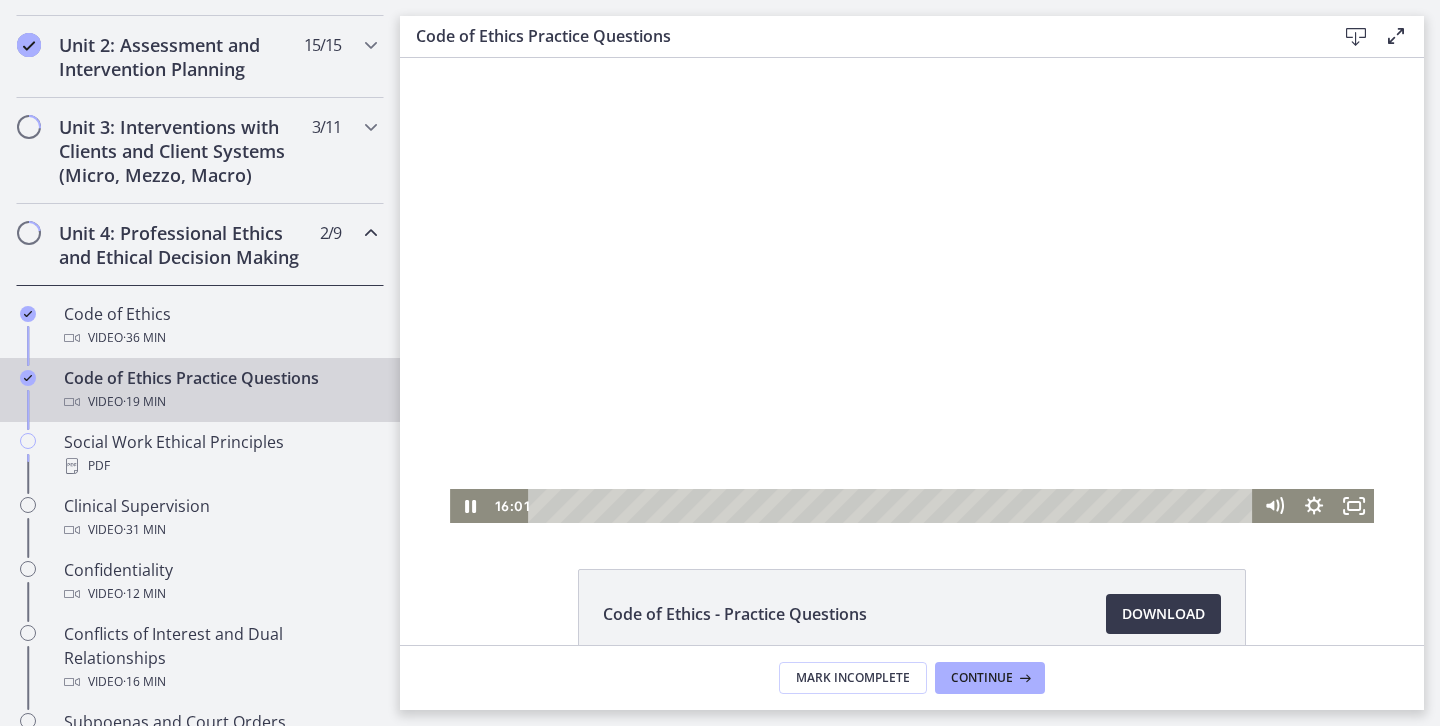 click at bounding box center [912, 290] 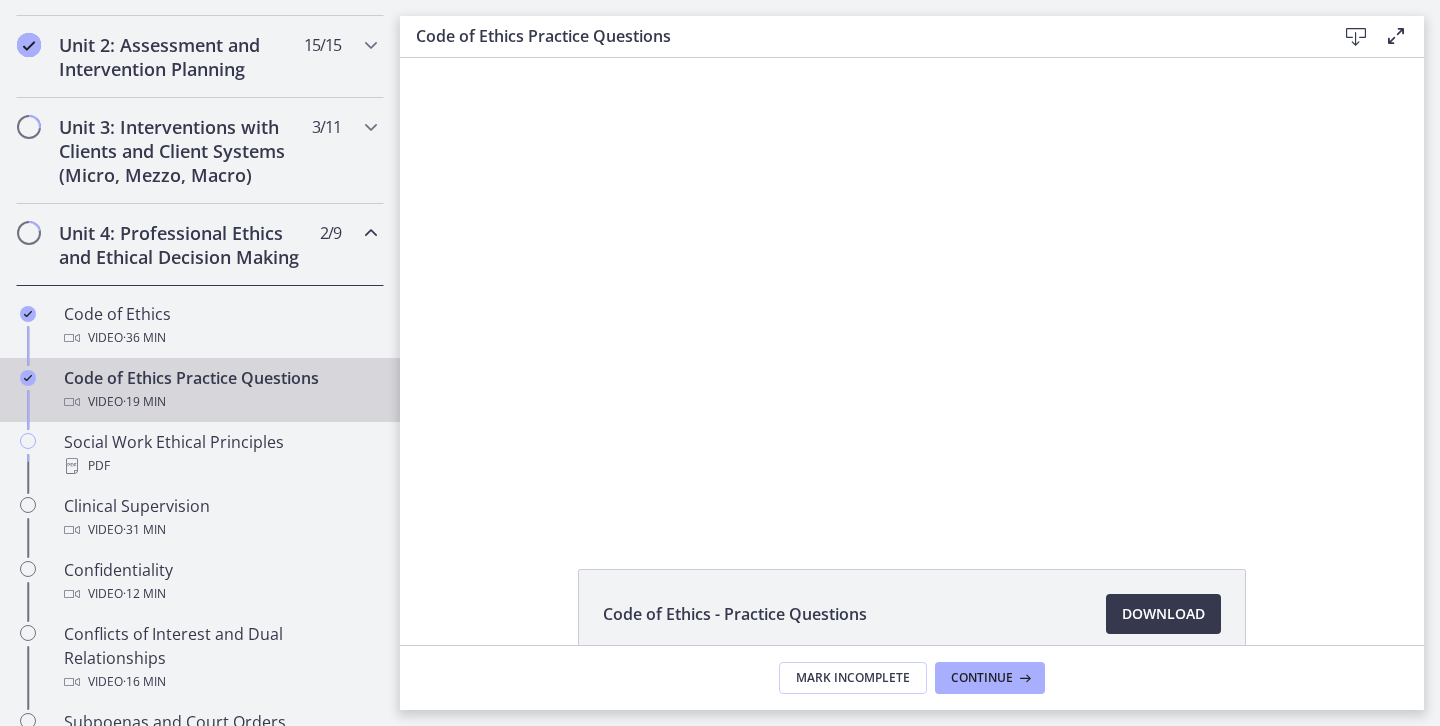 click at bounding box center [912, 290] 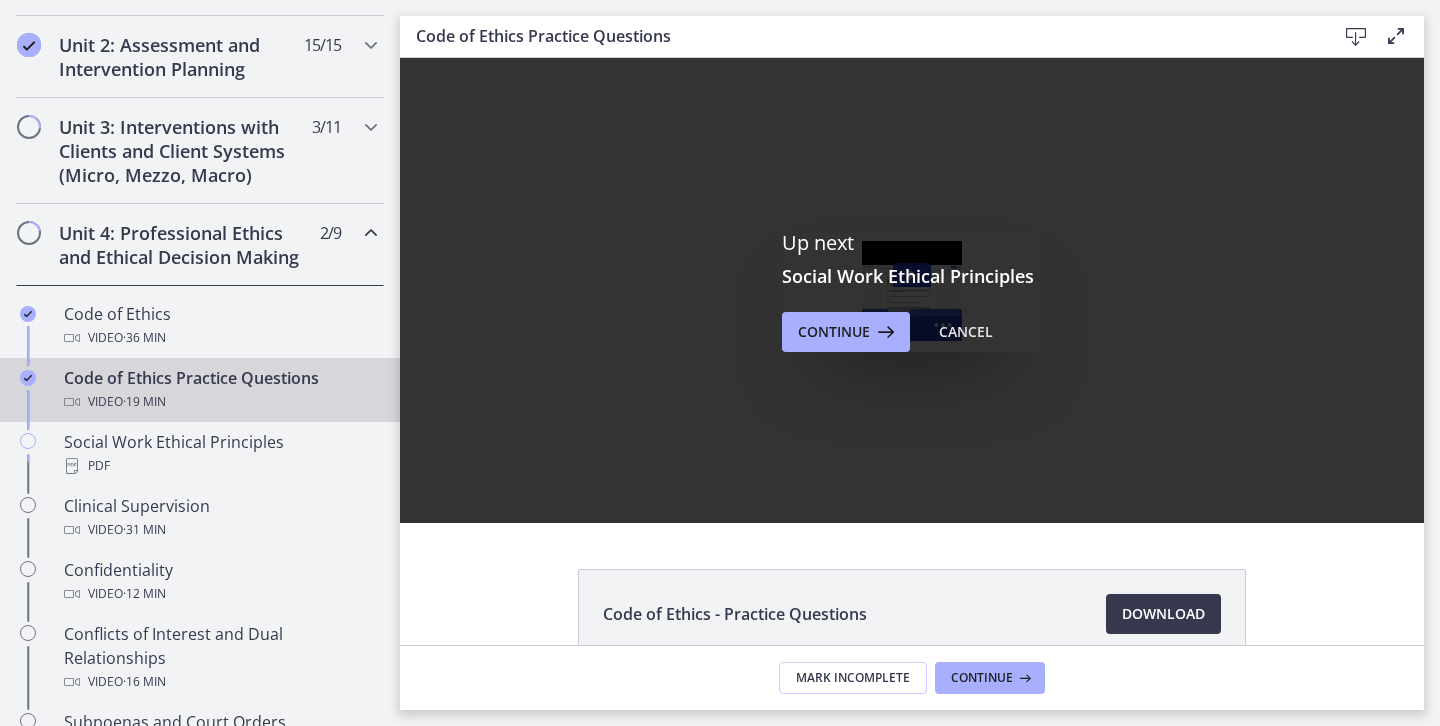scroll, scrollTop: 0, scrollLeft: 0, axis: both 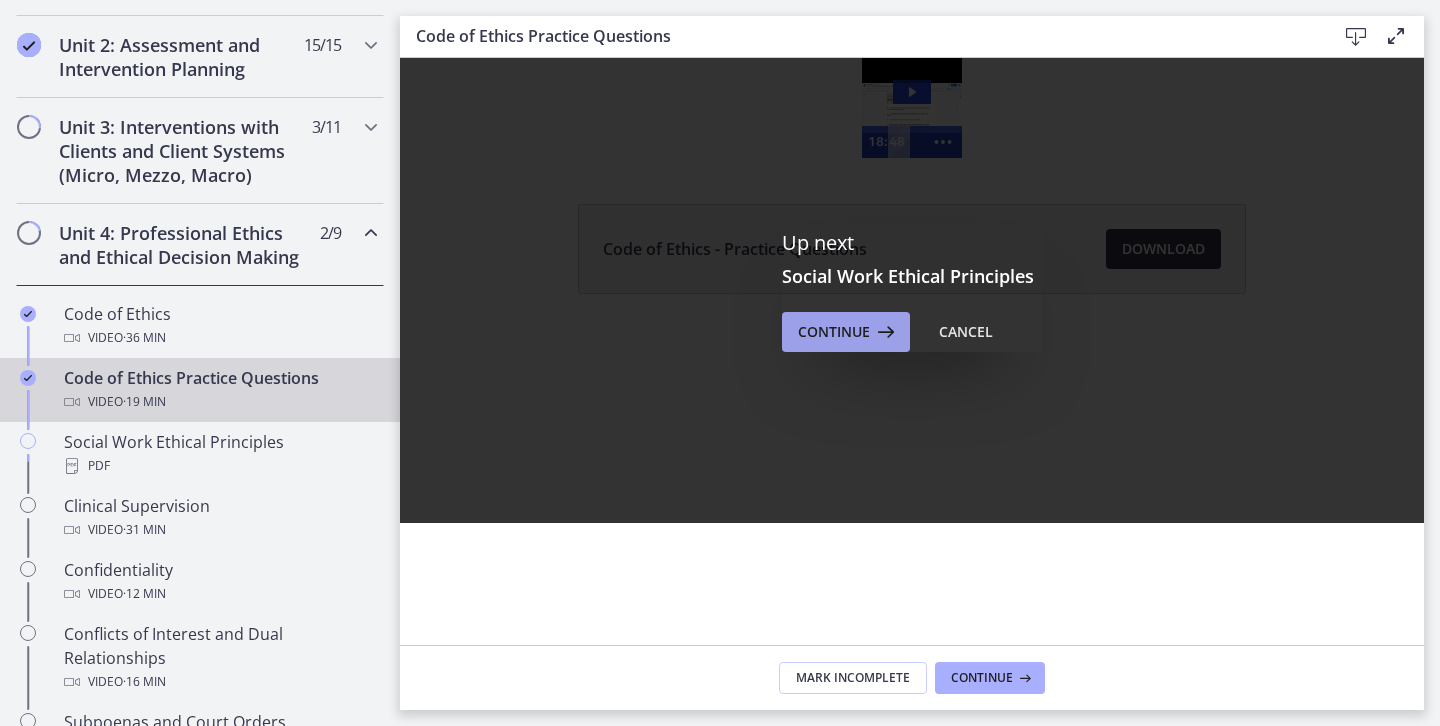 click on "Continue" at bounding box center [846, 332] 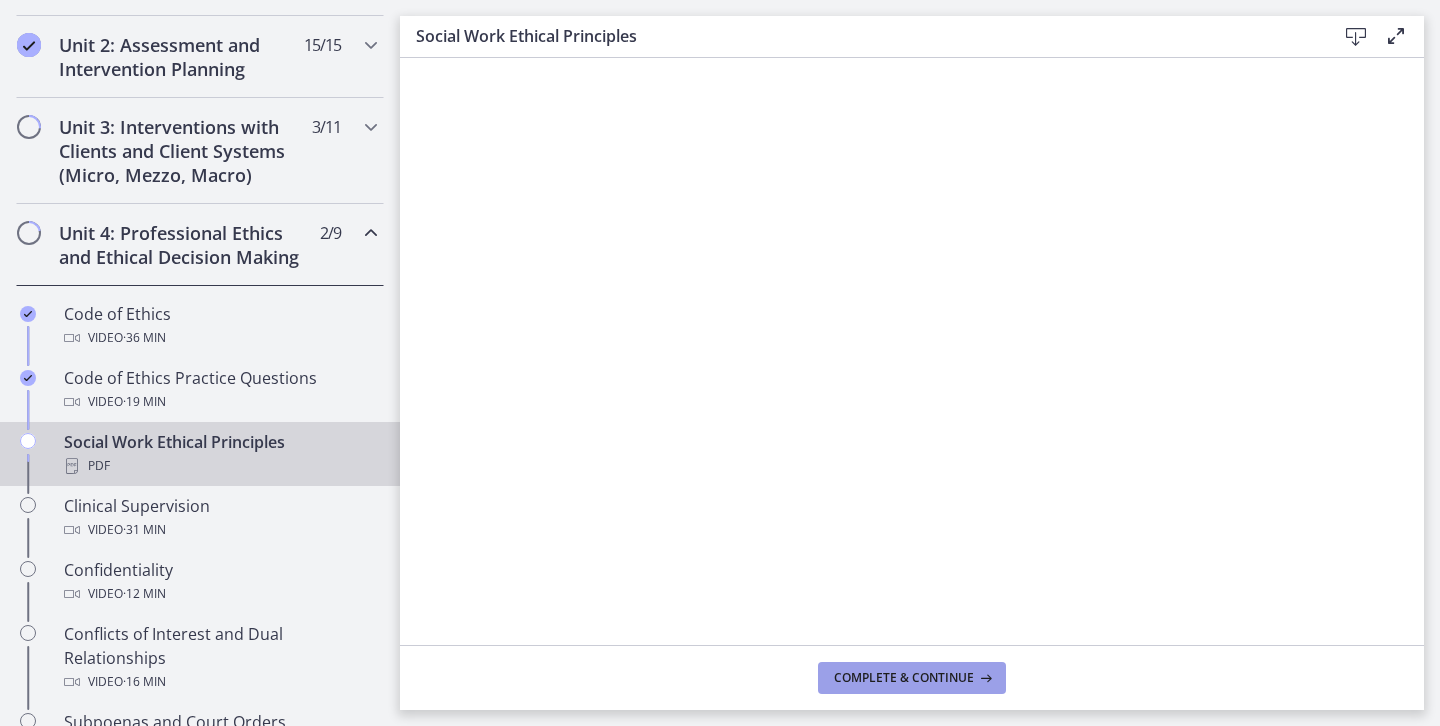 click on "Complete & continue" at bounding box center [904, 678] 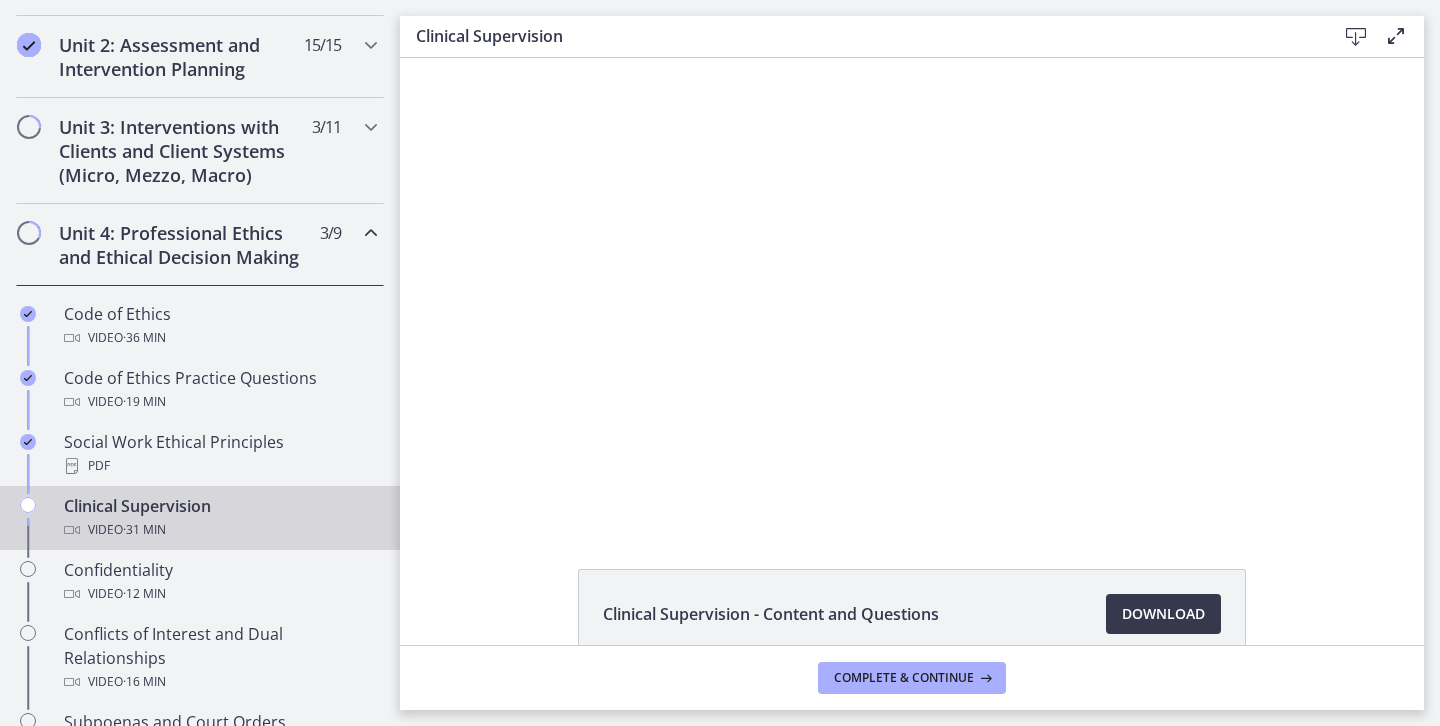 scroll, scrollTop: 0, scrollLeft: 0, axis: both 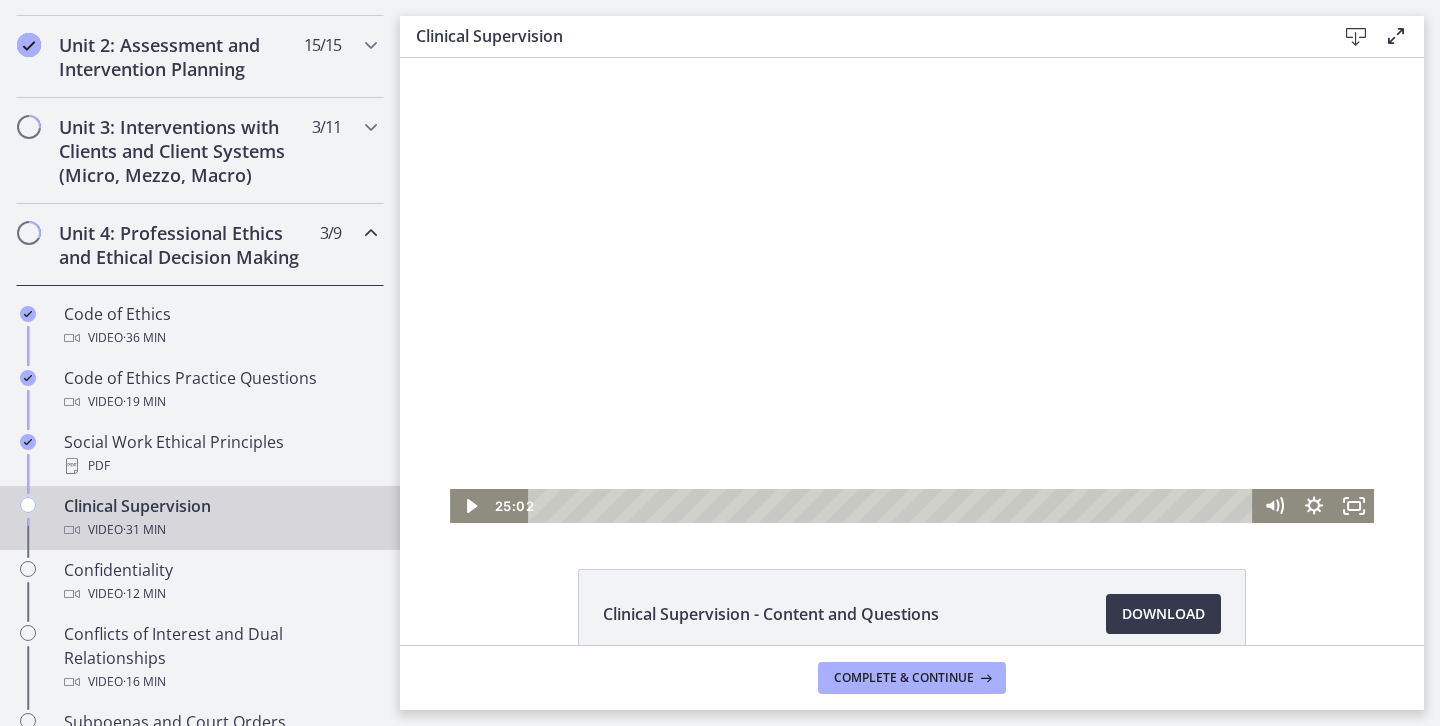 click at bounding box center [912, 290] 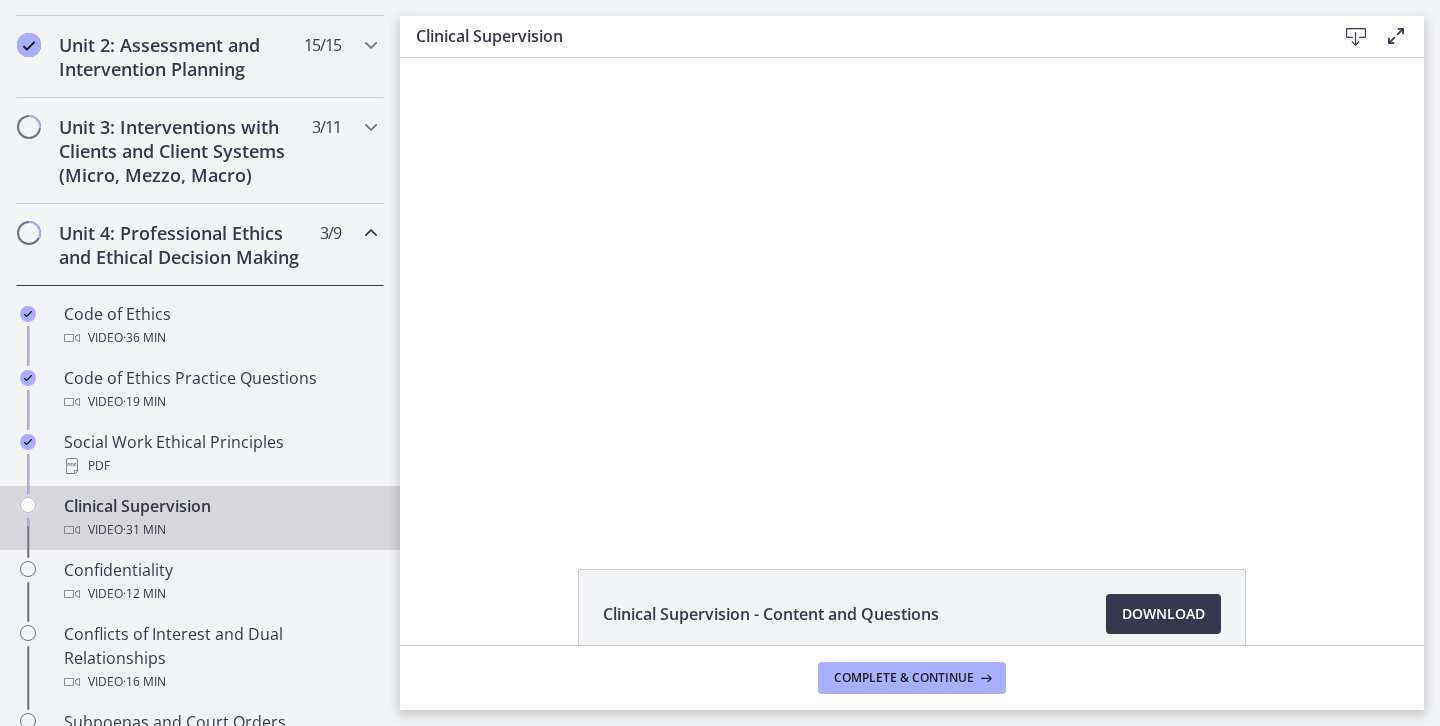 click at bounding box center [912, 290] 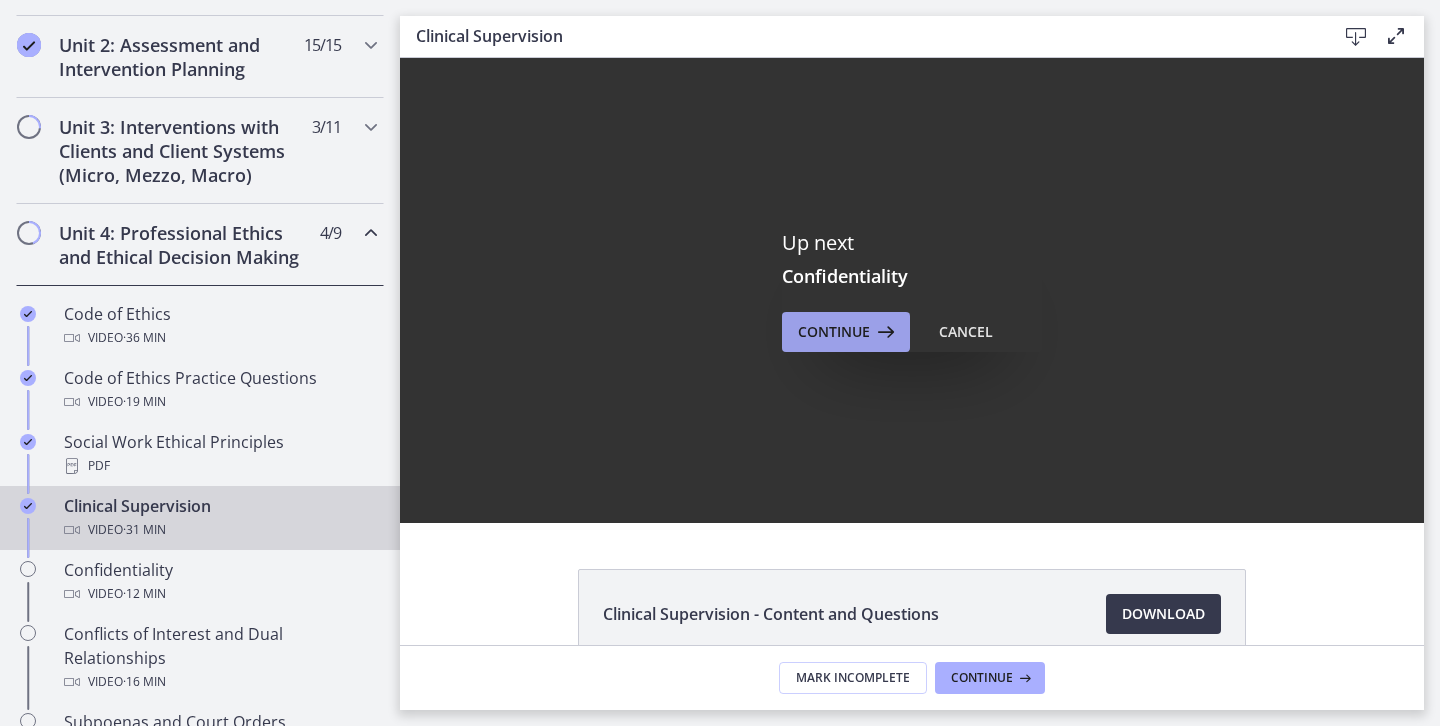 click on "Continue" at bounding box center (834, 332) 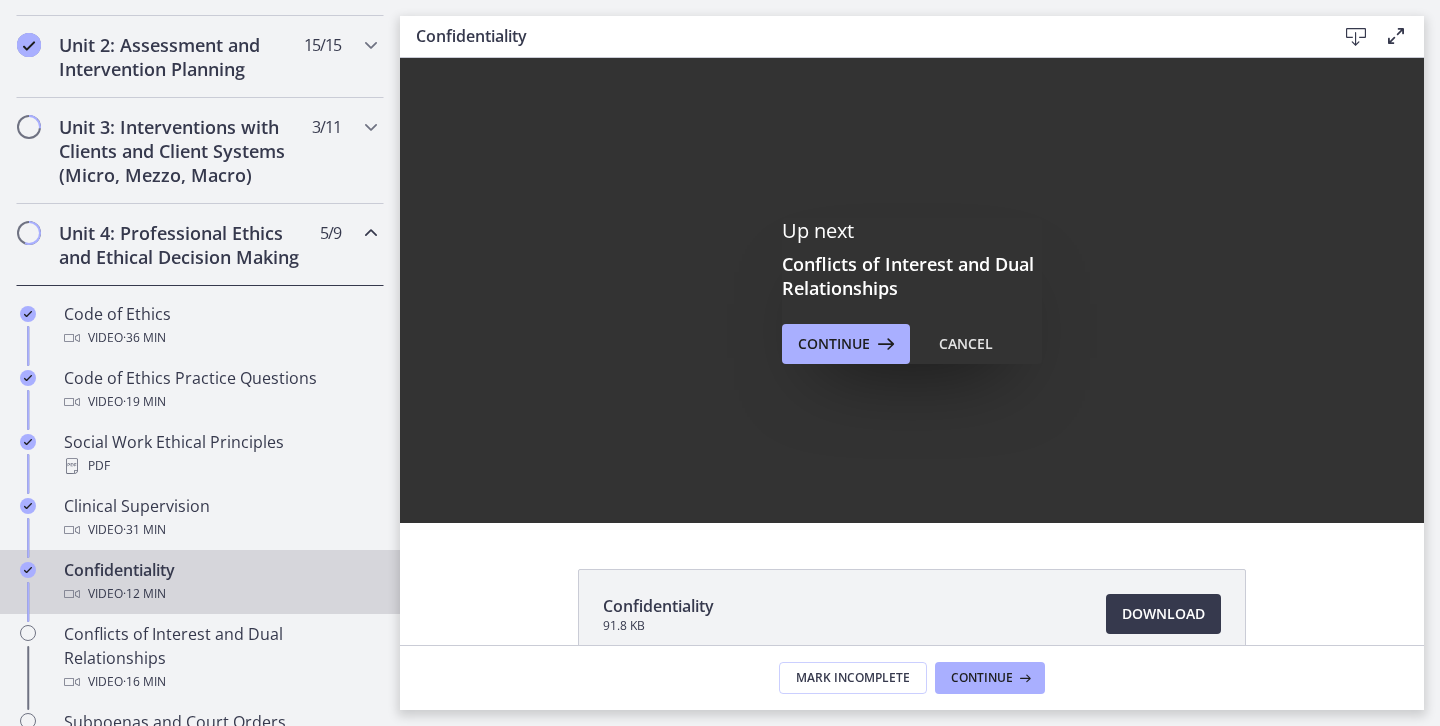 scroll, scrollTop: 0, scrollLeft: 0, axis: both 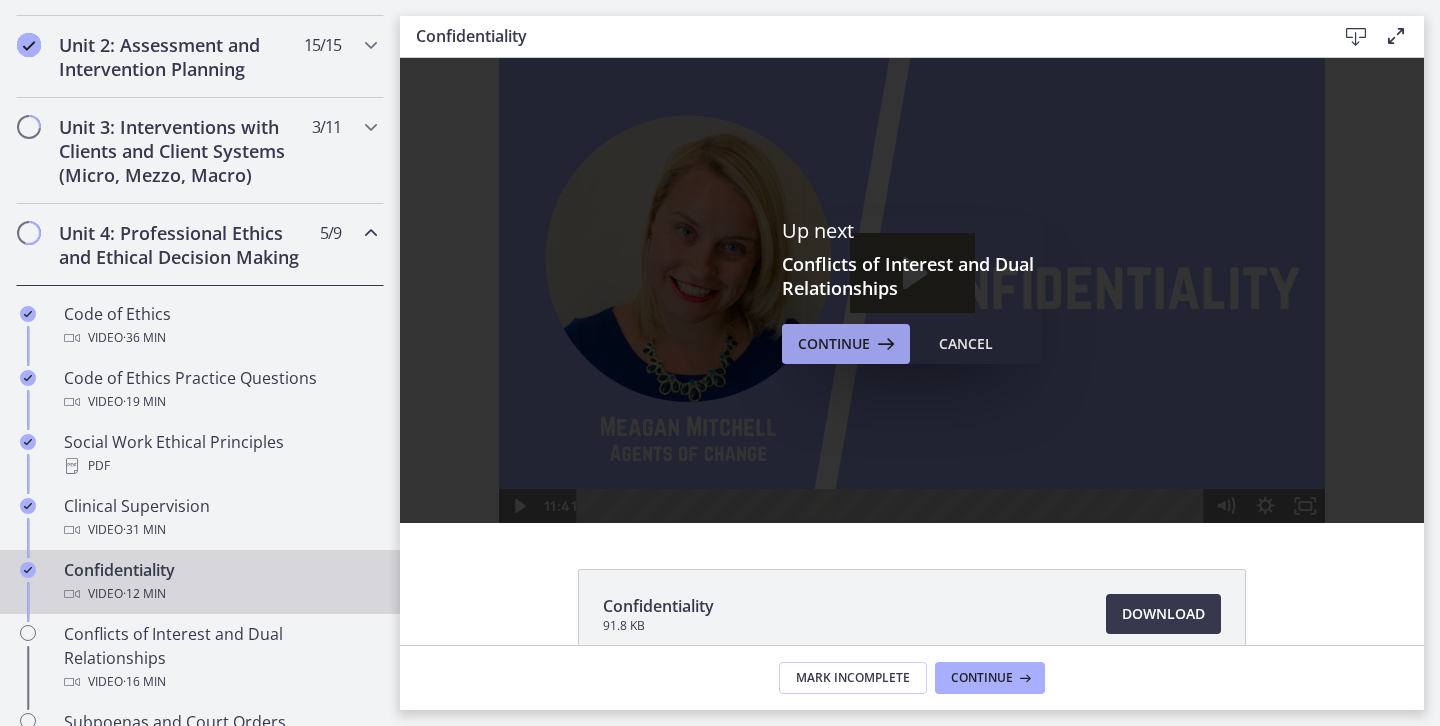 click on "Continue" at bounding box center (834, 344) 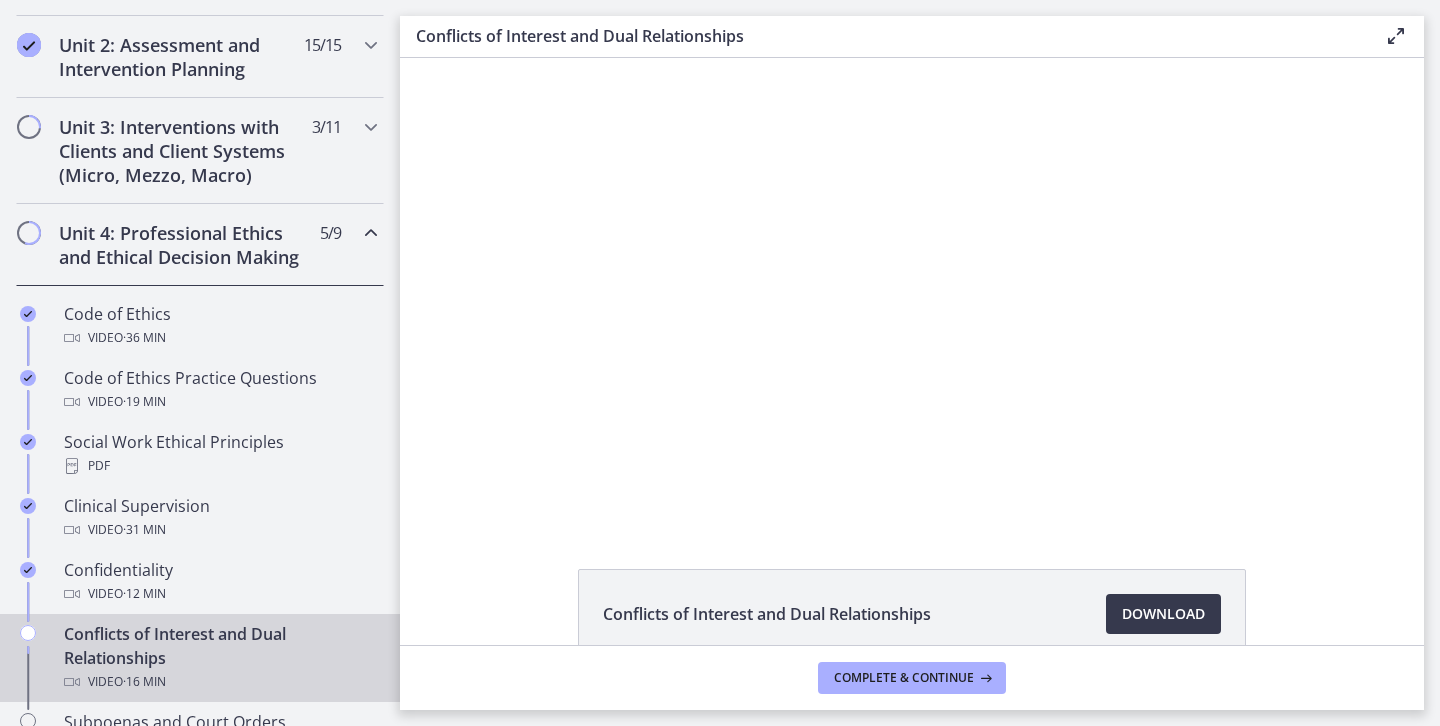 scroll, scrollTop: 0, scrollLeft: 0, axis: both 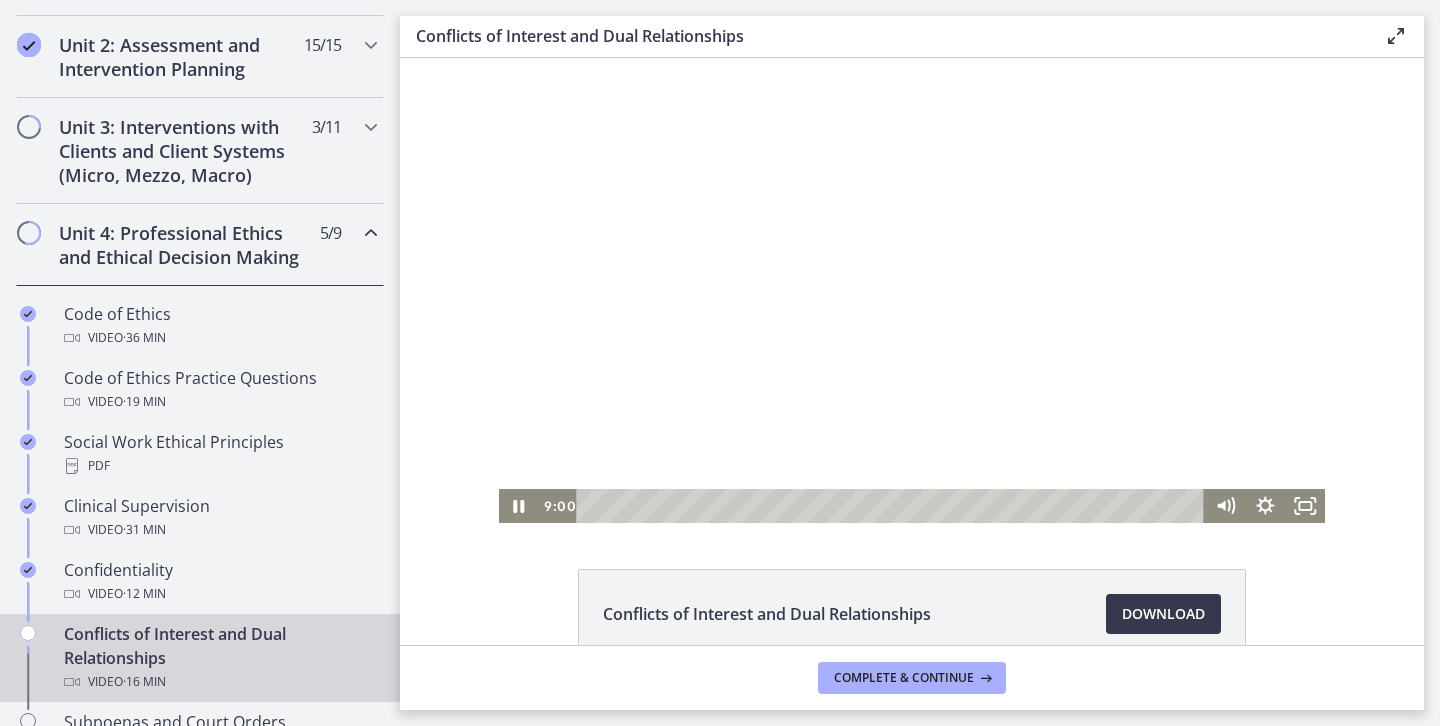 click at bounding box center [894, 506] 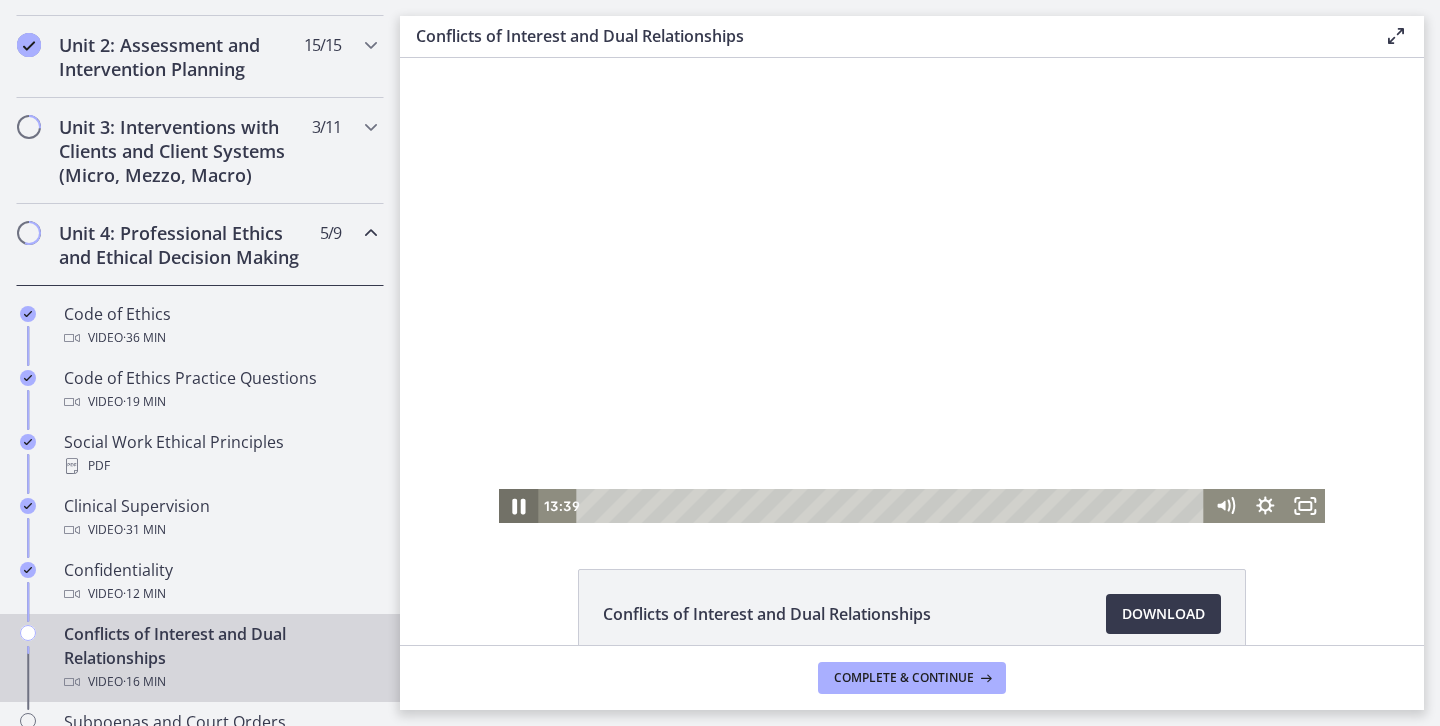 click 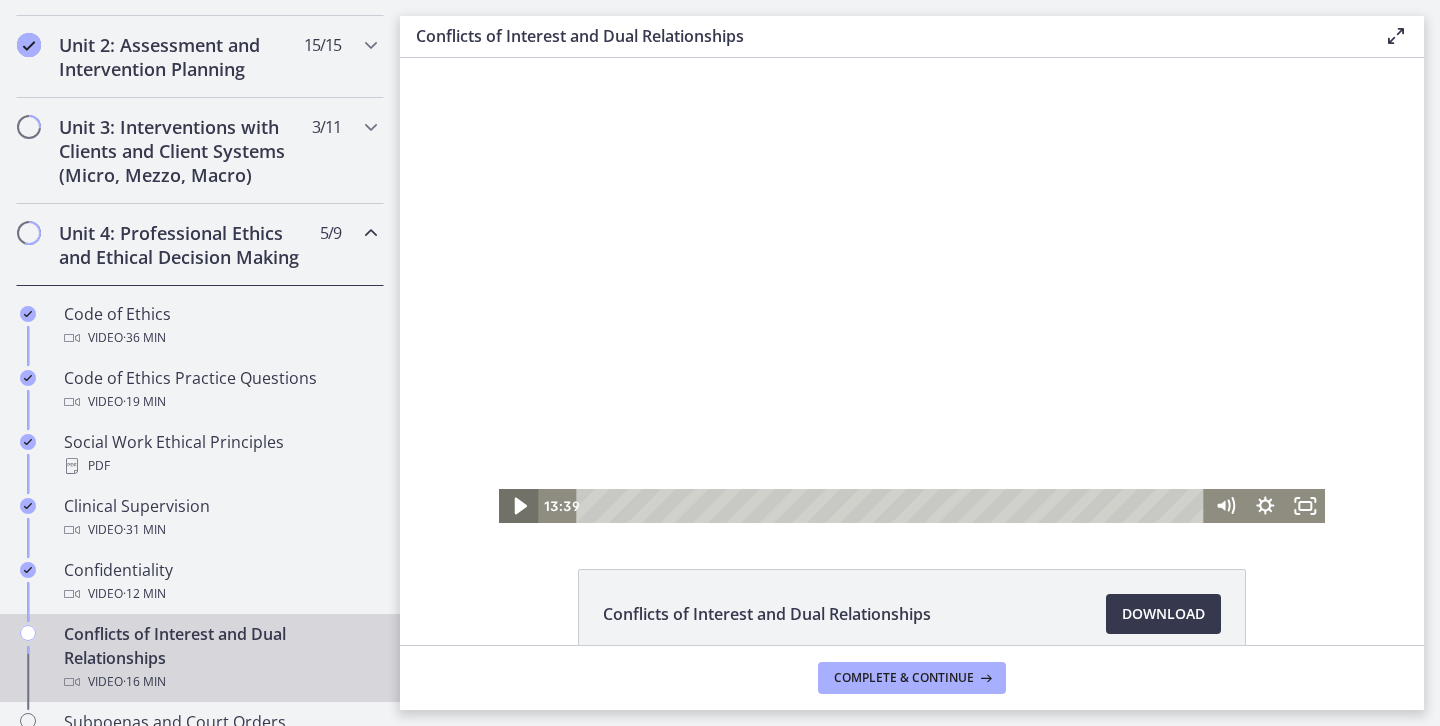 click 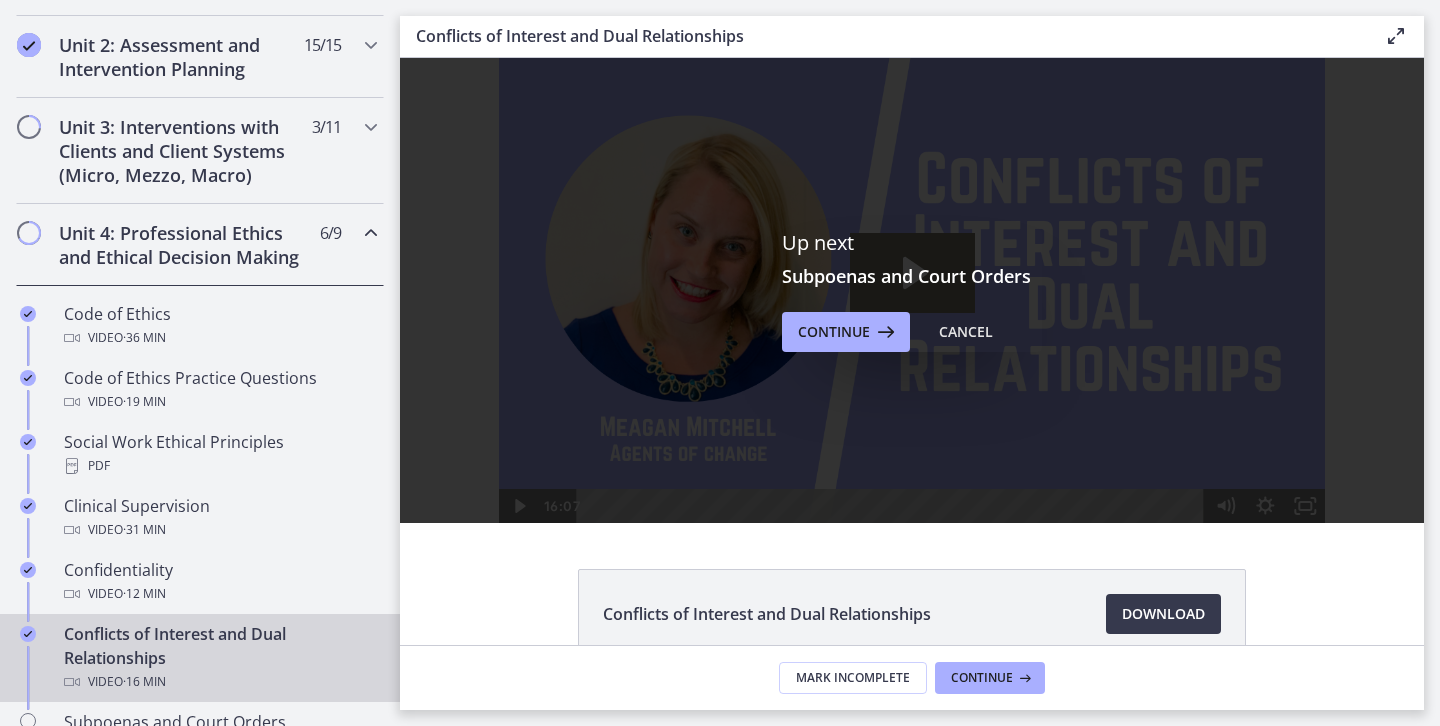 scroll, scrollTop: 0, scrollLeft: 0, axis: both 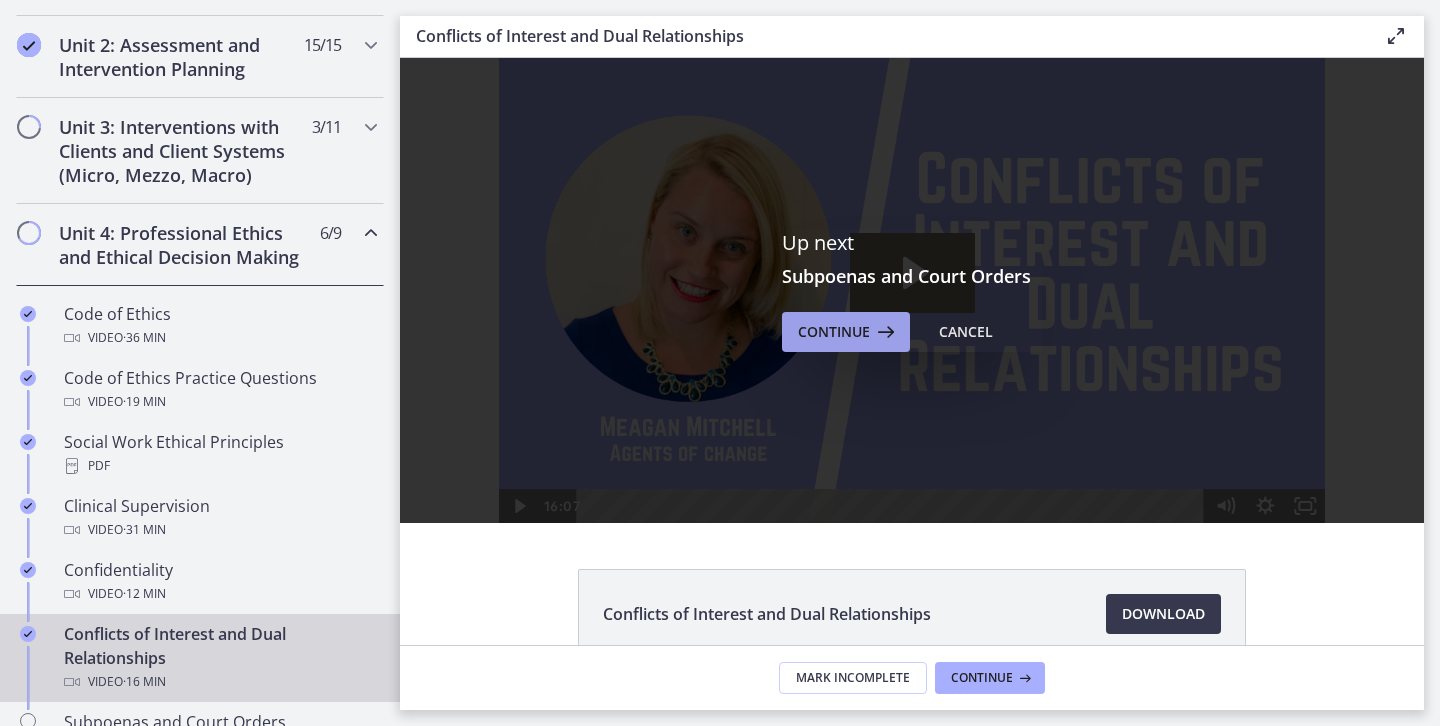 click on "Continue" at bounding box center (846, 332) 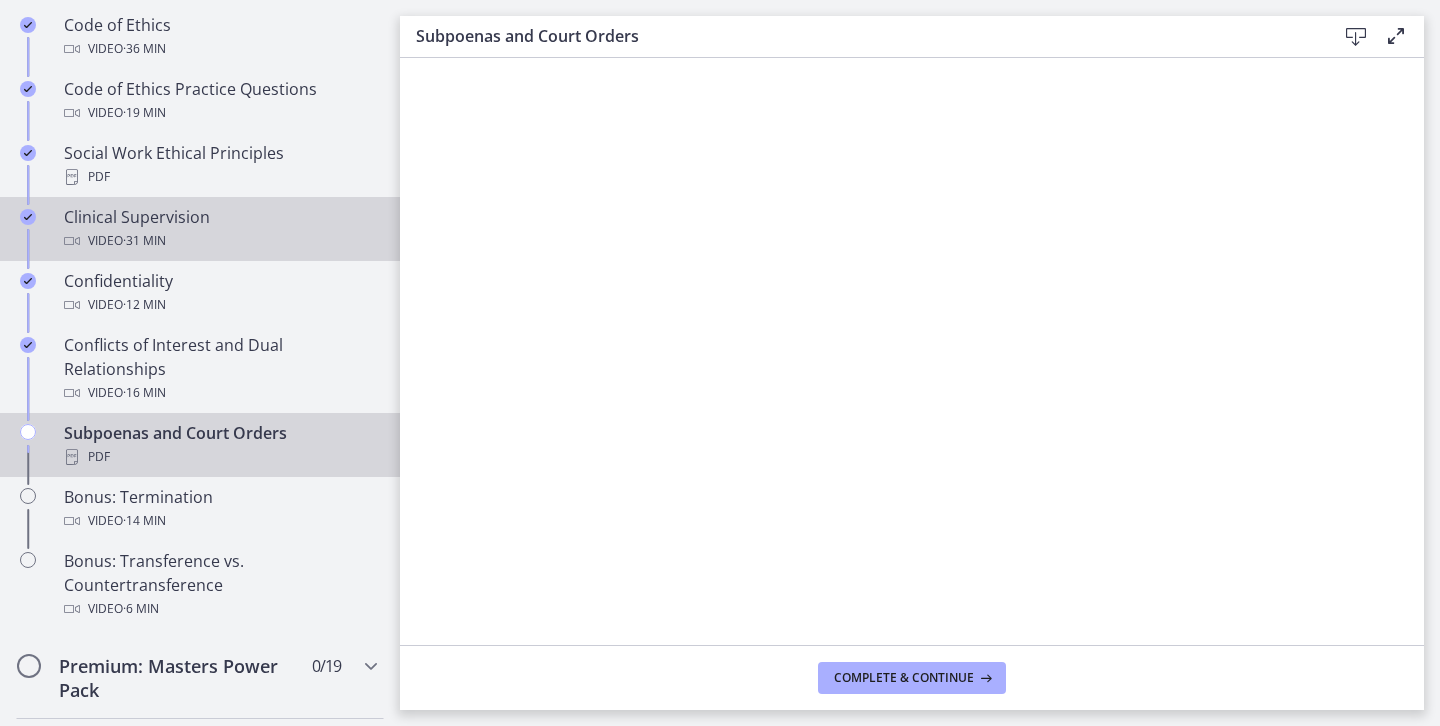 scroll, scrollTop: 973, scrollLeft: 0, axis: vertical 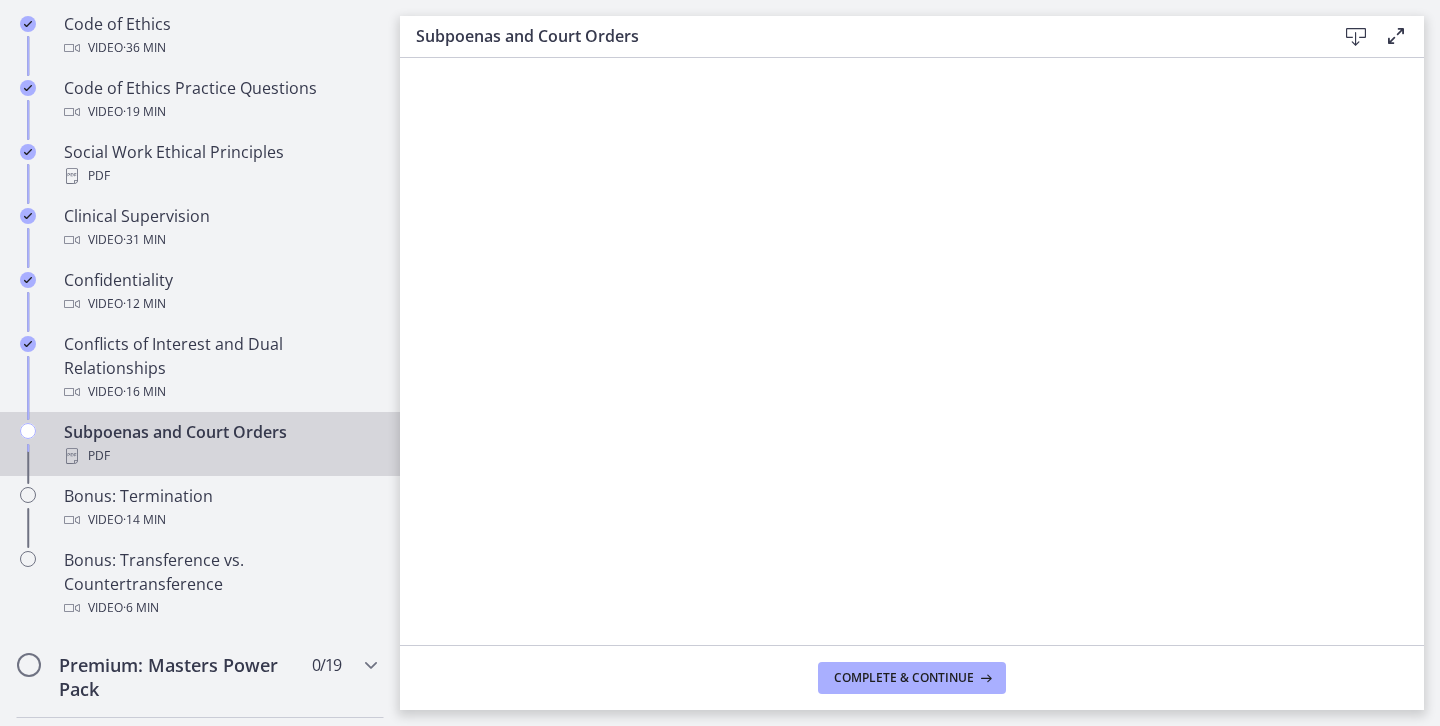 click on "PDF" at bounding box center (220, 456) 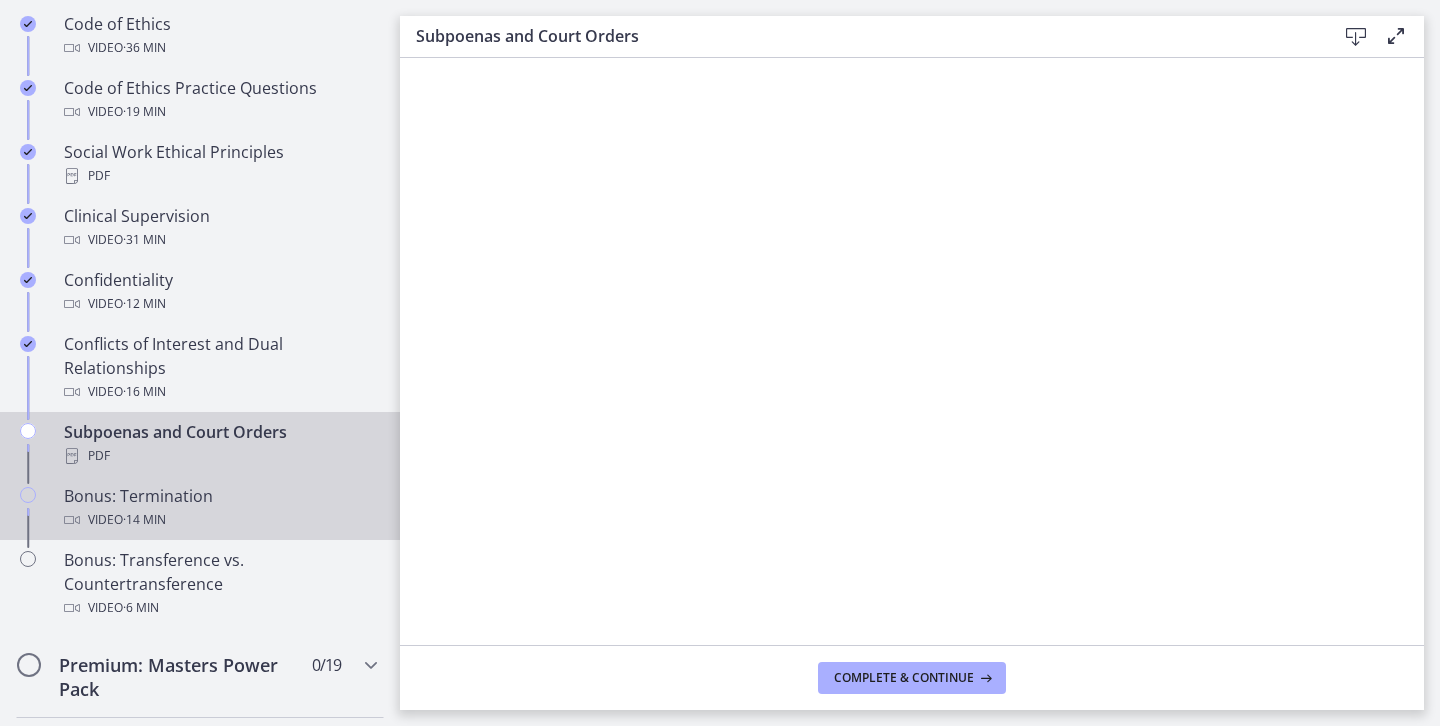 click on "·  14 min" at bounding box center [144, 520] 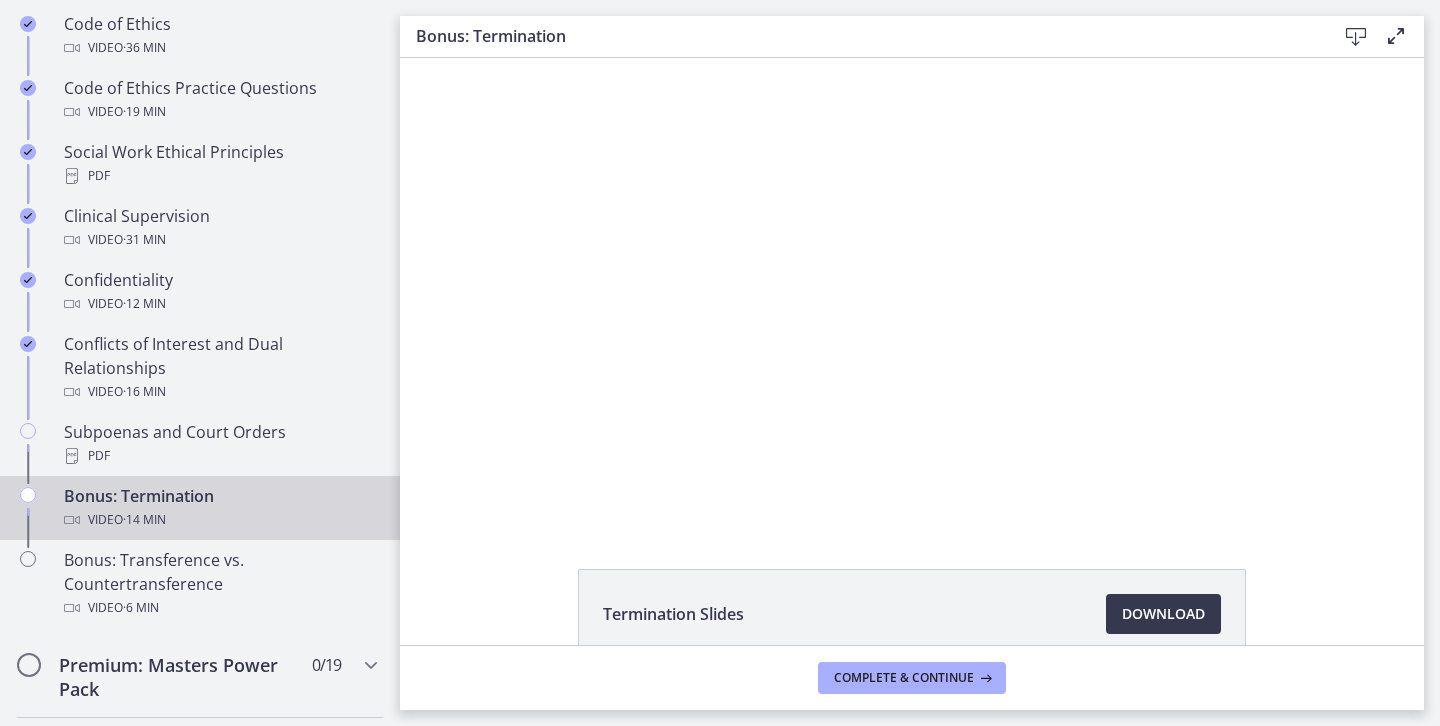 scroll, scrollTop: 0, scrollLeft: 0, axis: both 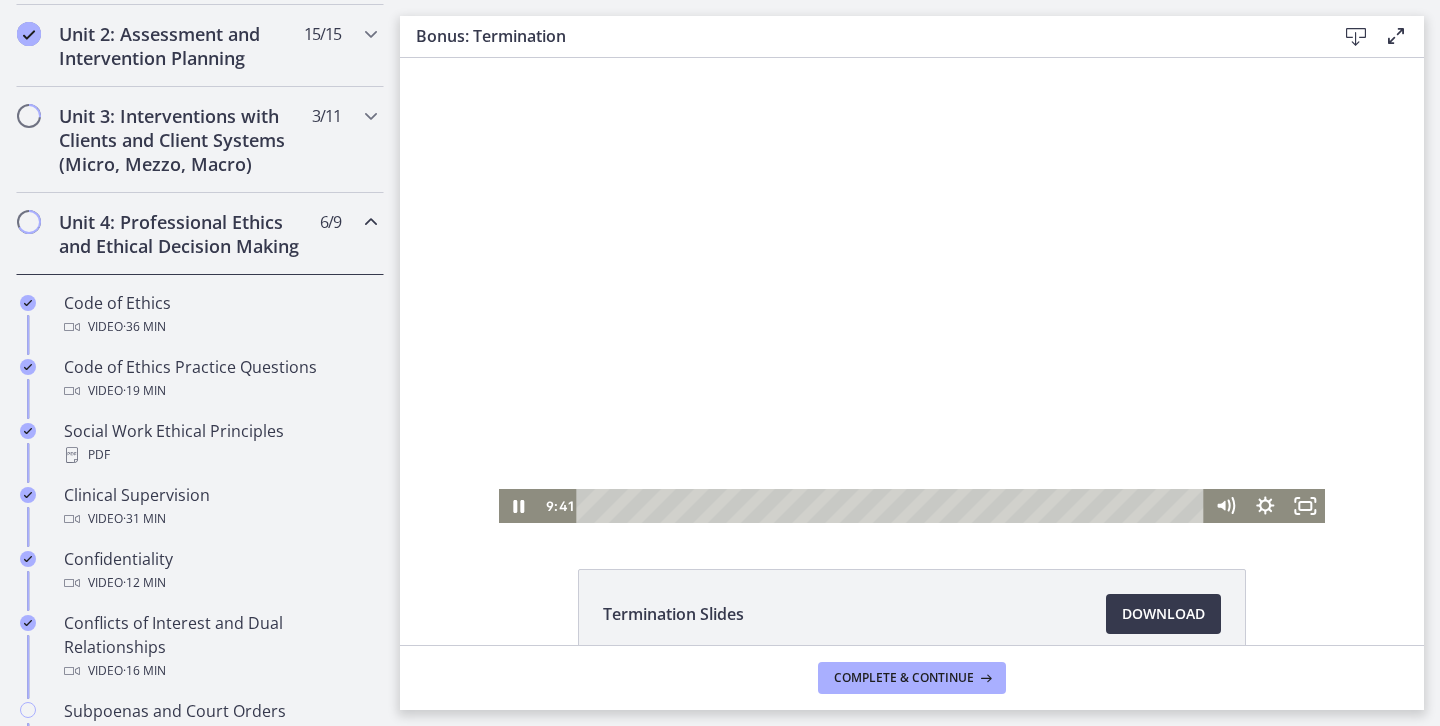 click at bounding box center (912, 290) 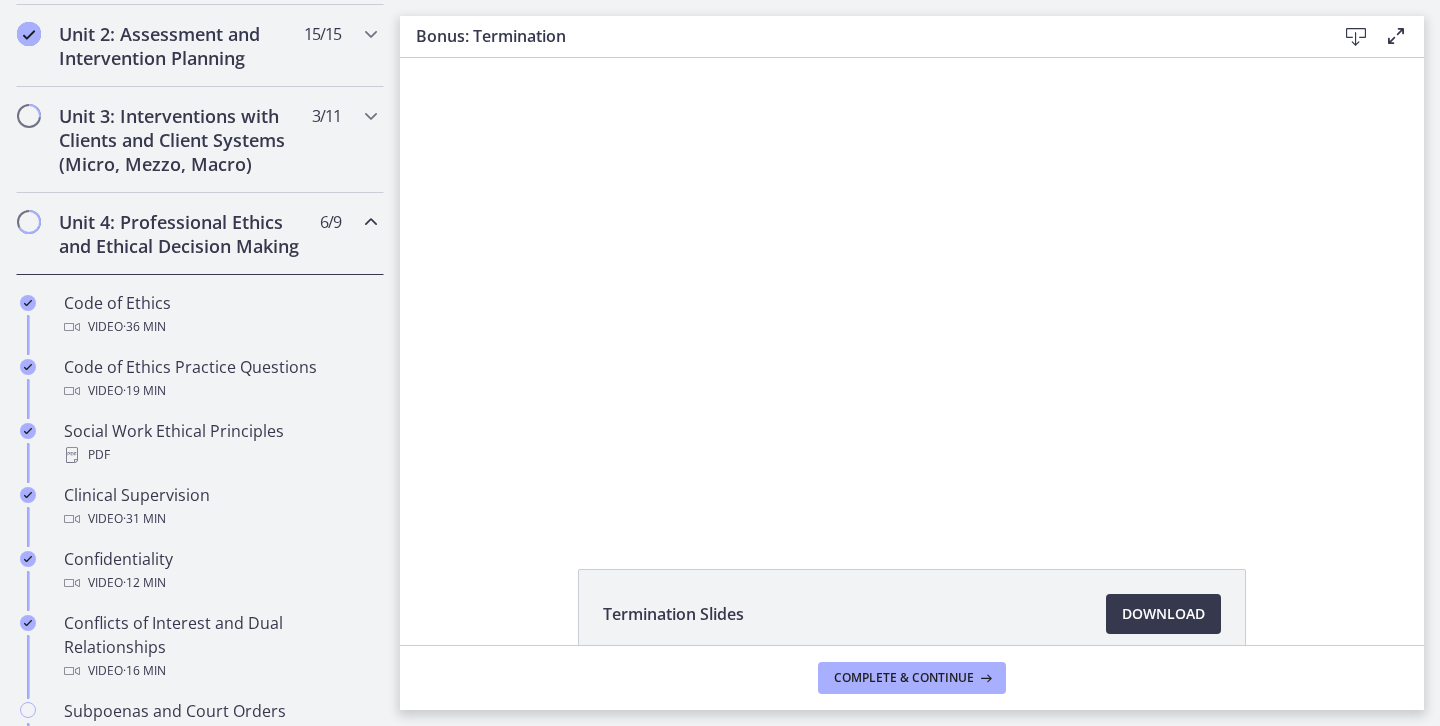 click at bounding box center (912, 290) 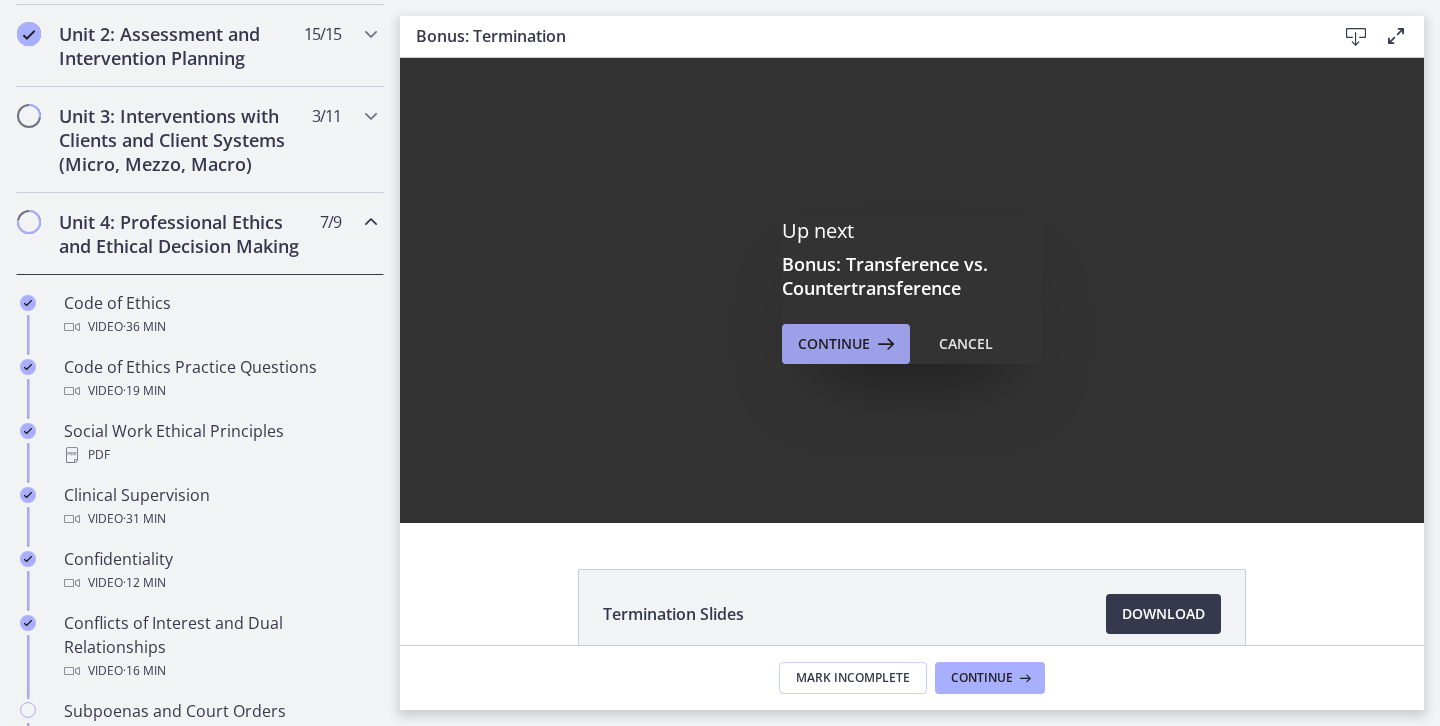 click on "Continue" at bounding box center (834, 344) 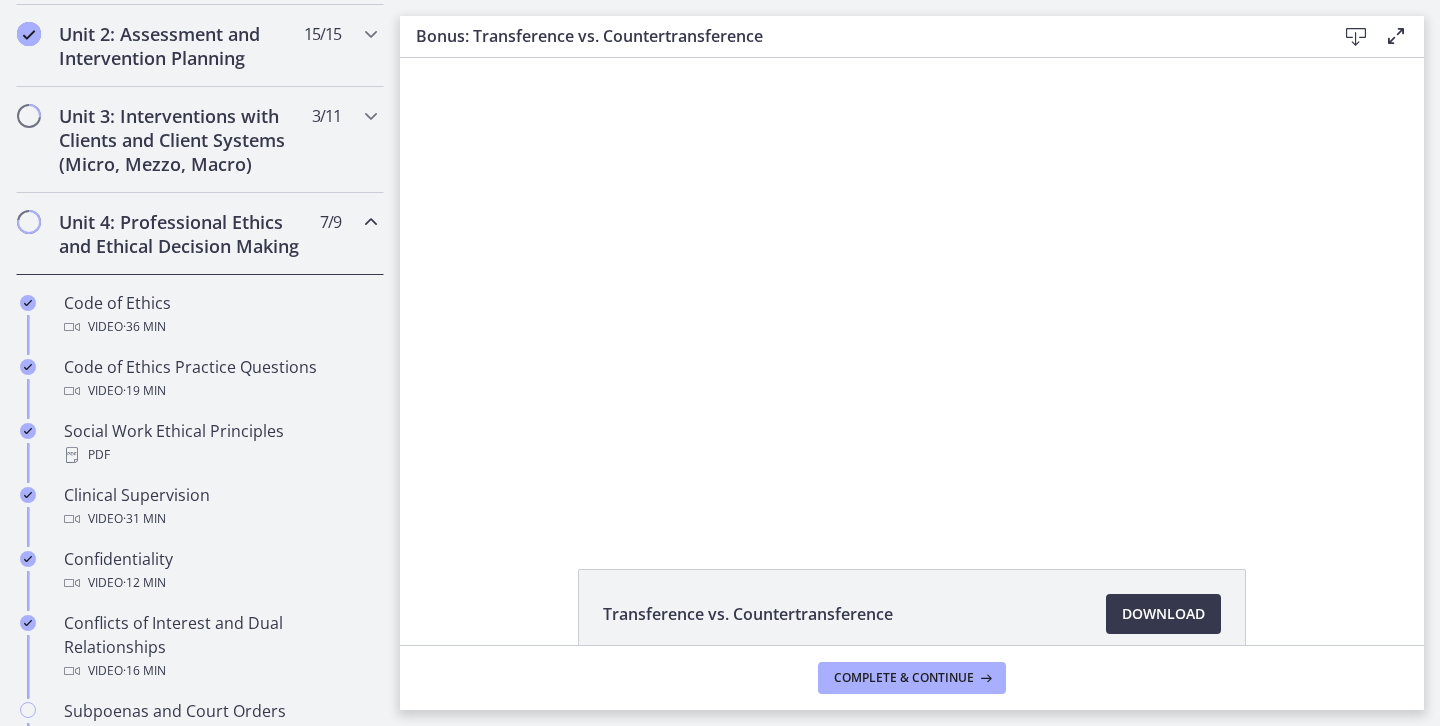 scroll, scrollTop: 0, scrollLeft: 0, axis: both 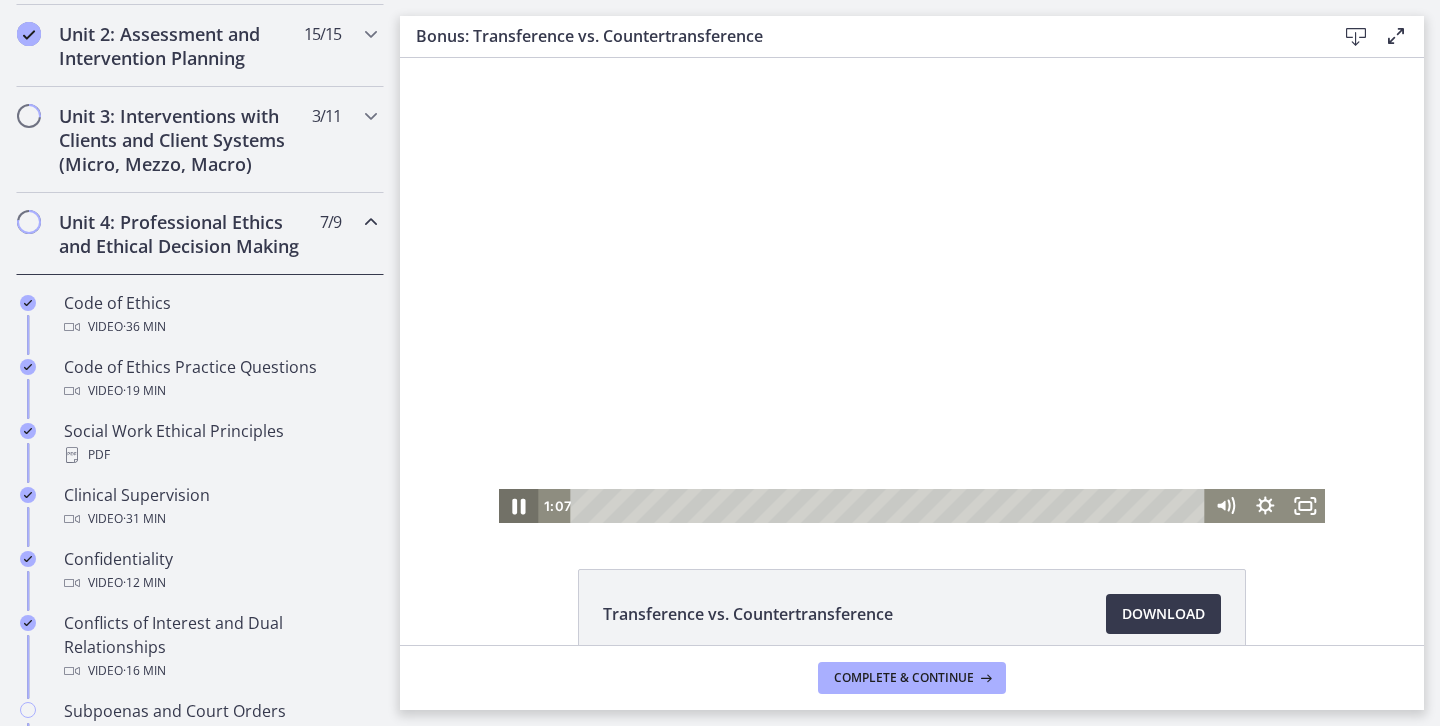 click 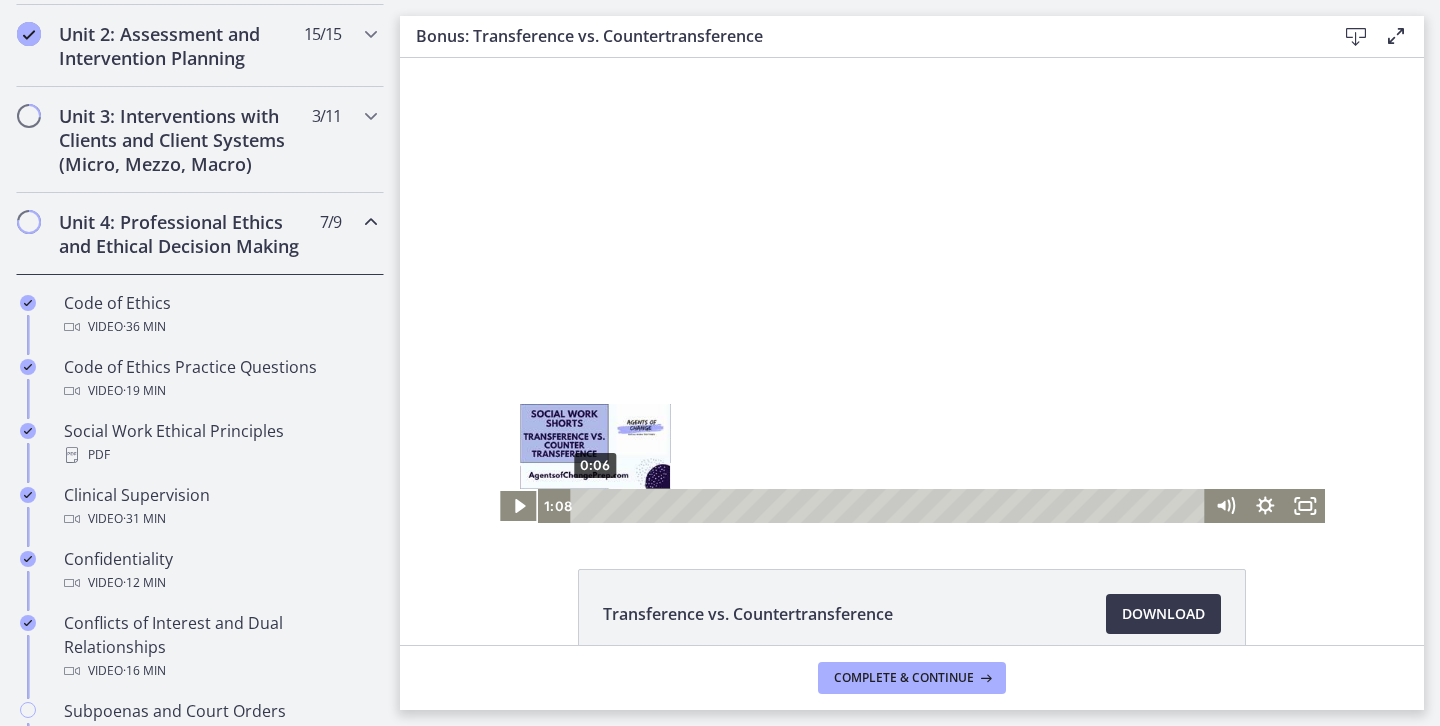 click on "0:06" at bounding box center [890, 506] 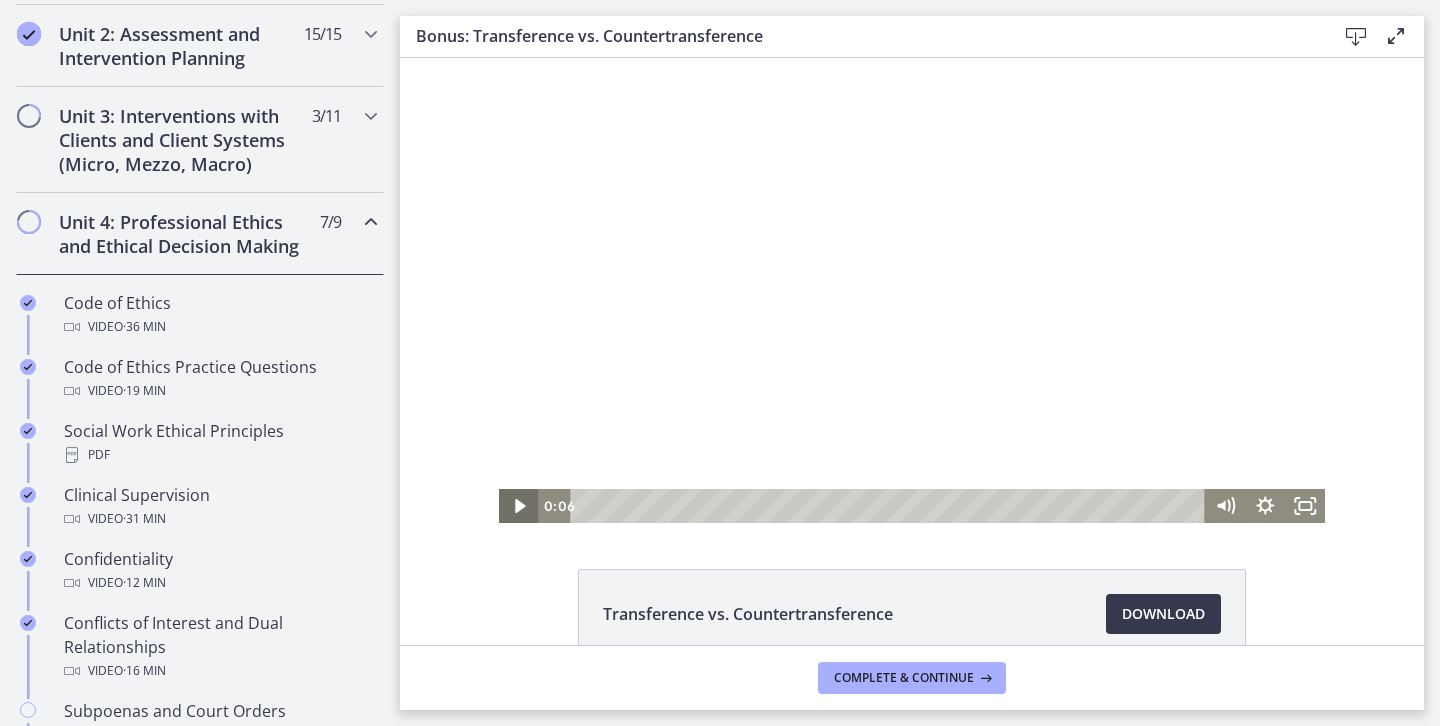 click 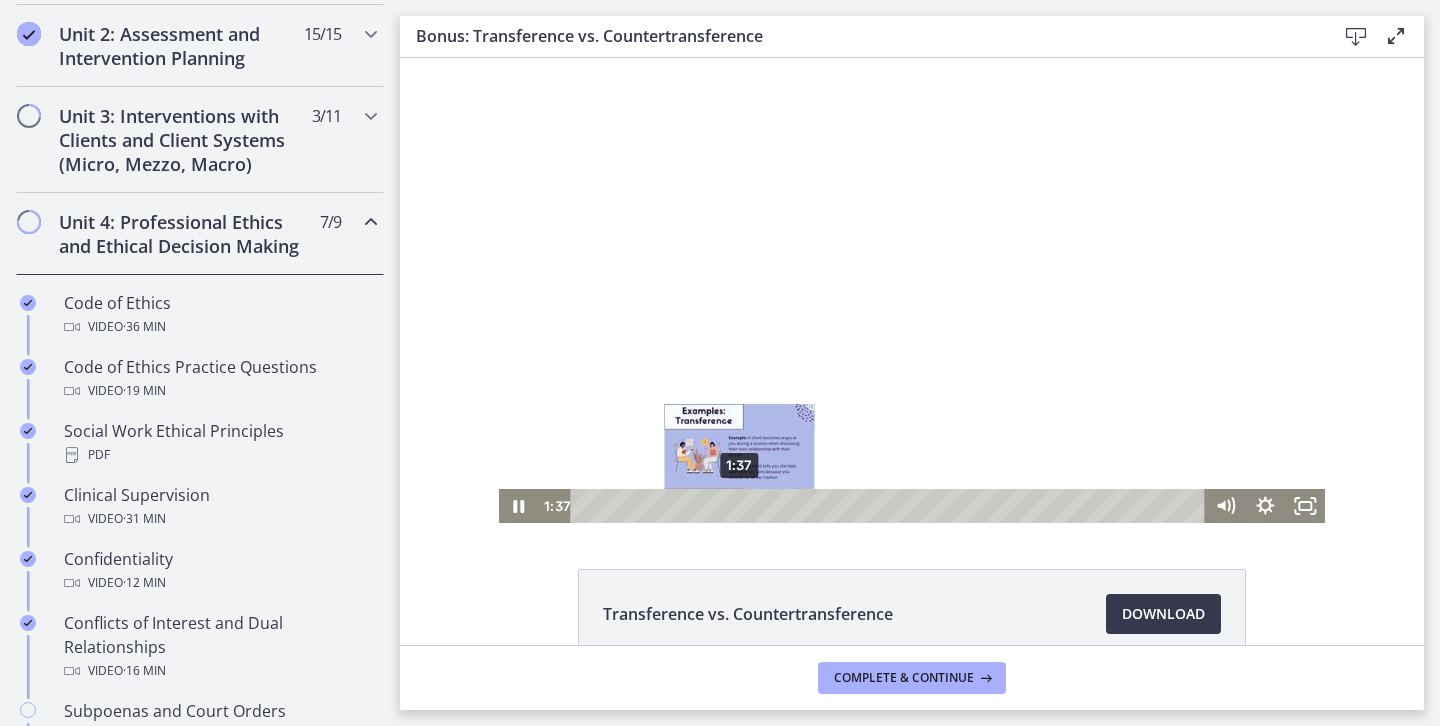 click on "1:37" at bounding box center [890, 506] 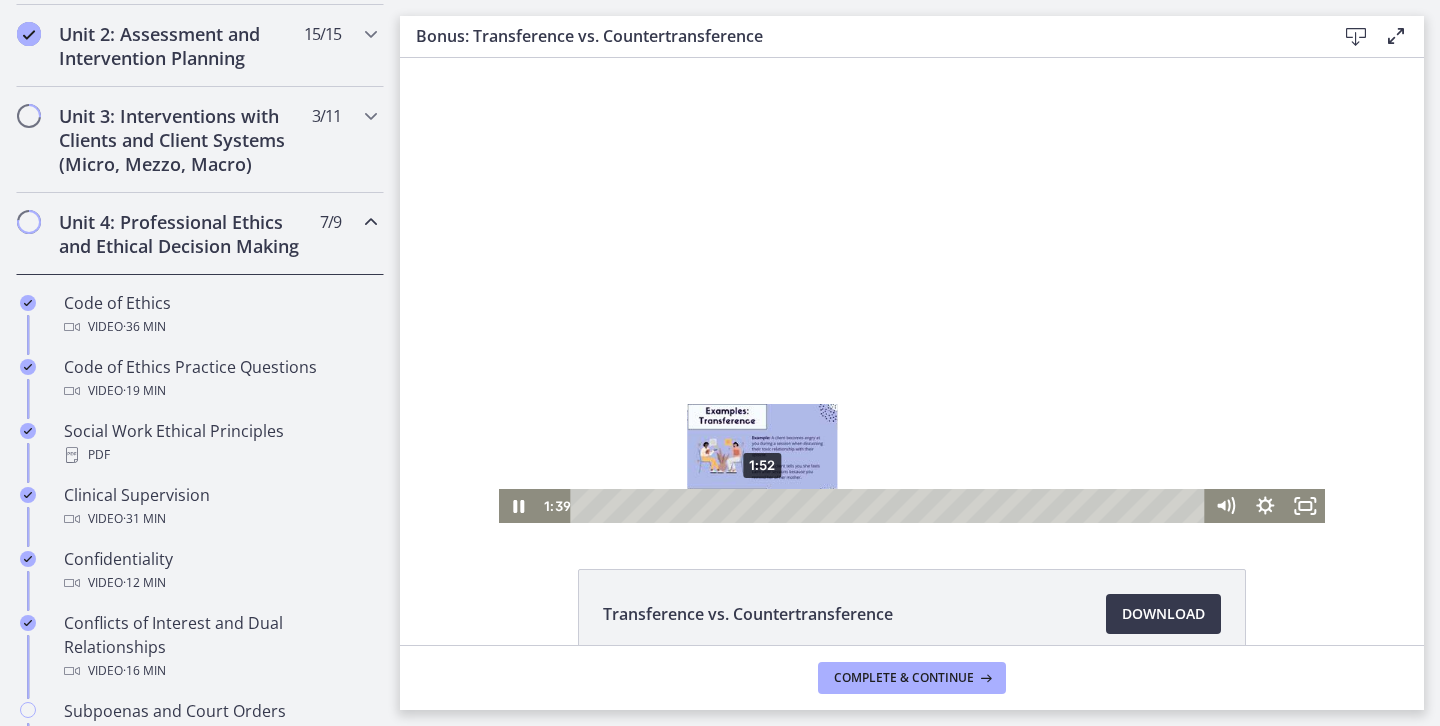click on "1:52" at bounding box center [890, 506] 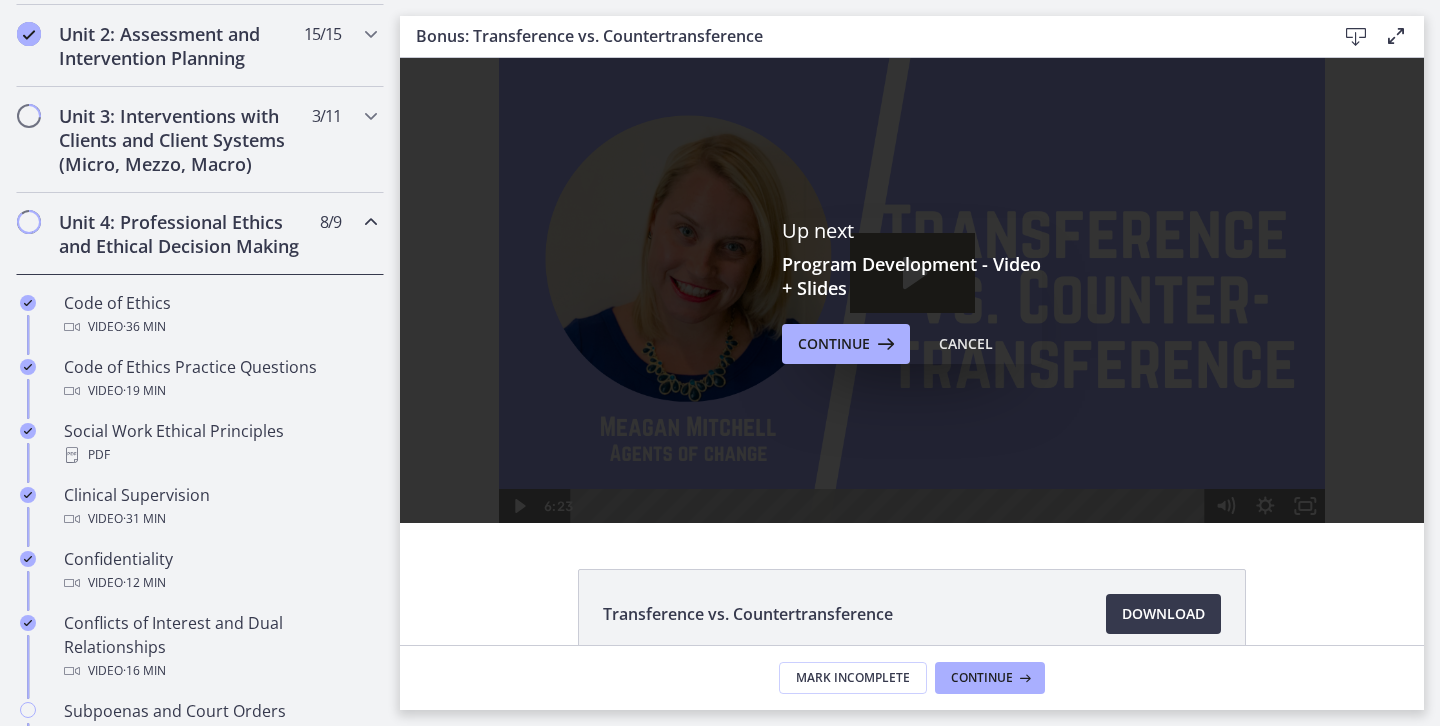 scroll, scrollTop: 0, scrollLeft: 0, axis: both 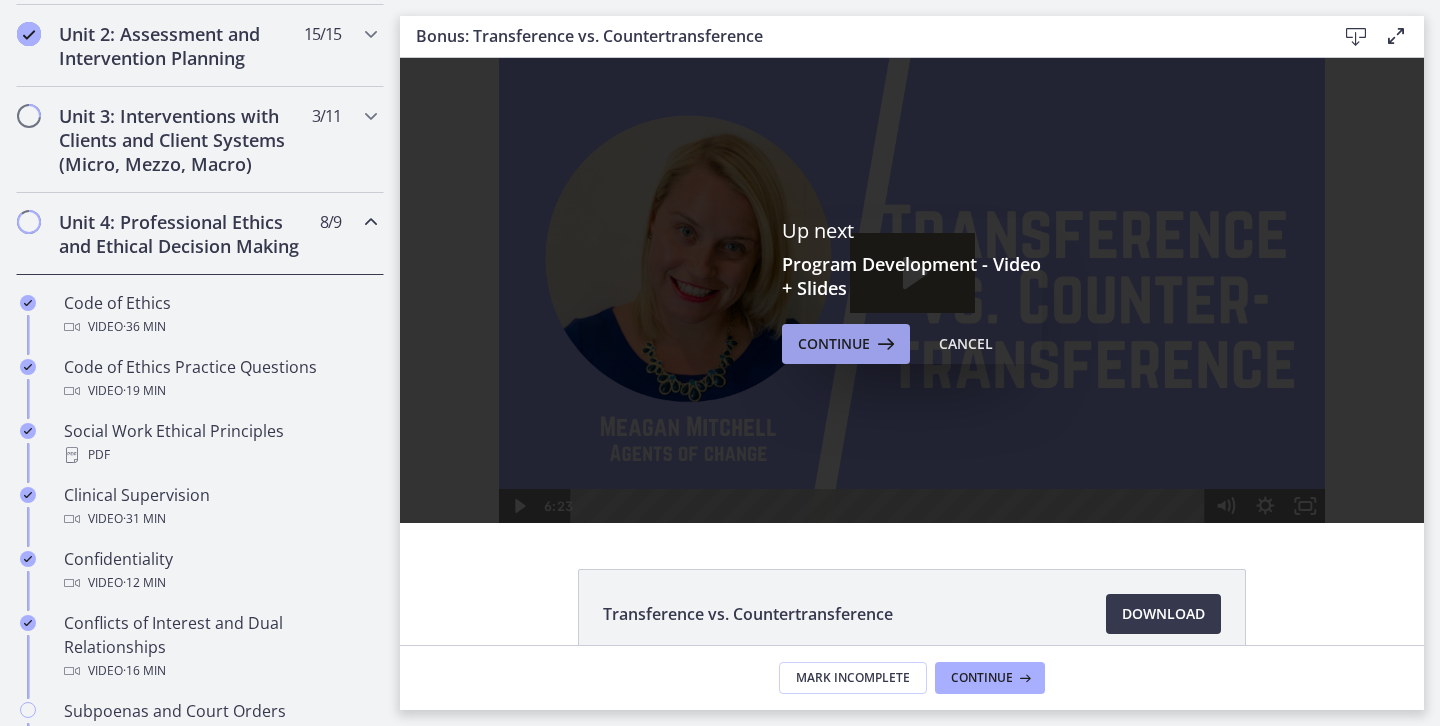 click on "Continue" at bounding box center (846, 344) 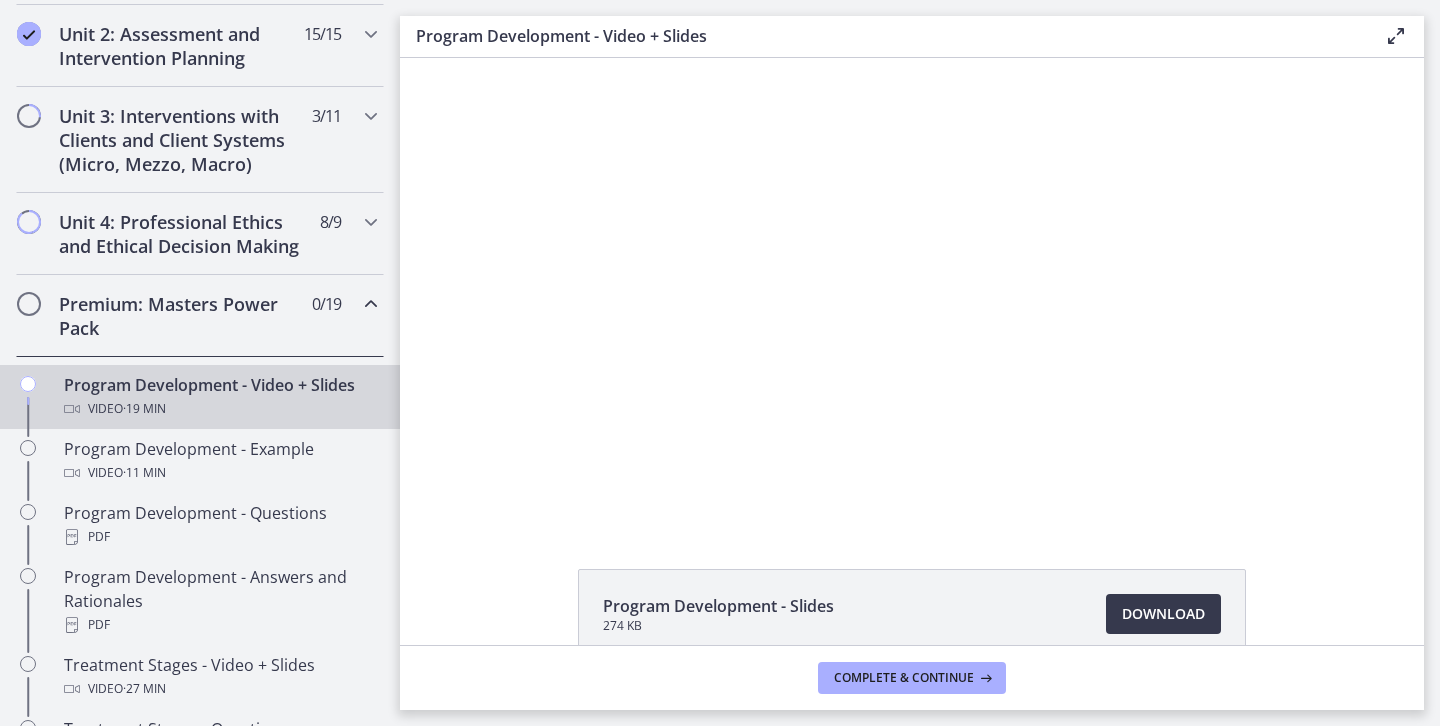 scroll, scrollTop: 0, scrollLeft: 0, axis: both 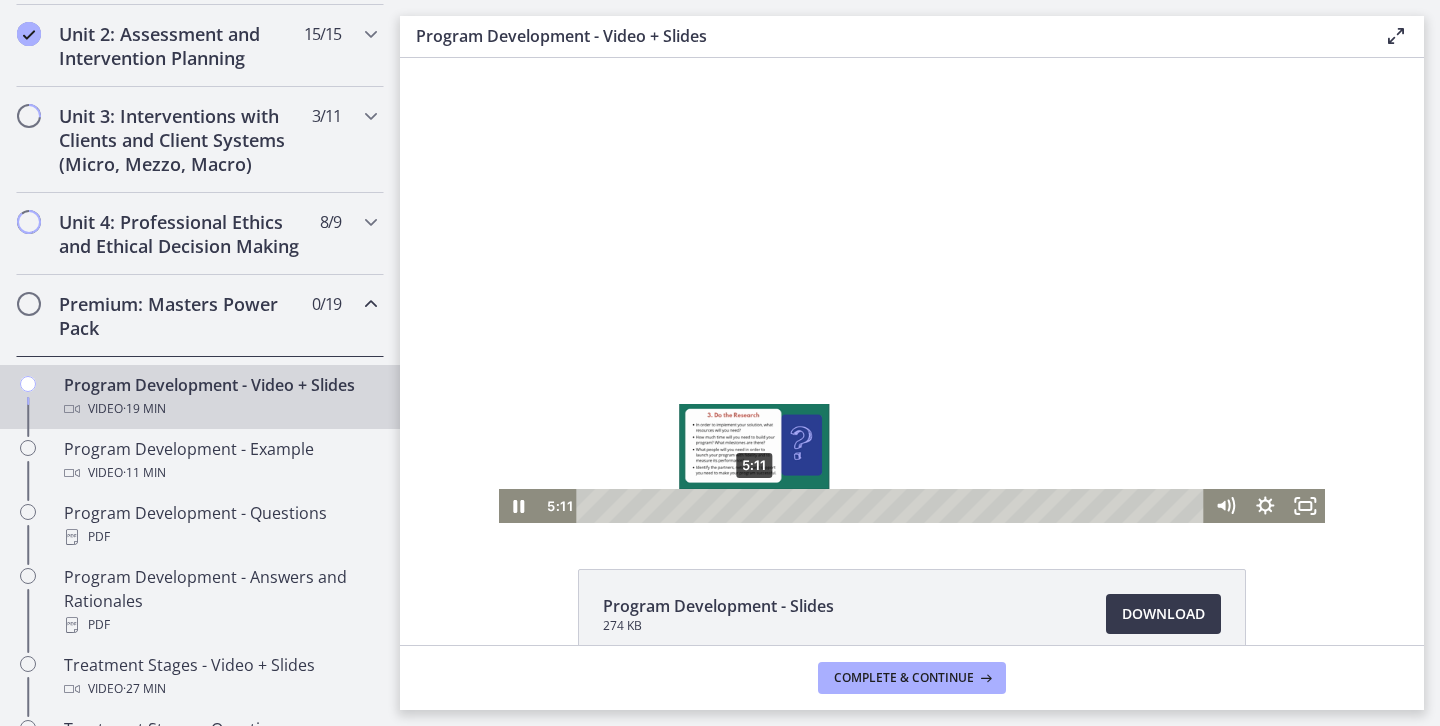 click on "5:11" at bounding box center (894, 506) 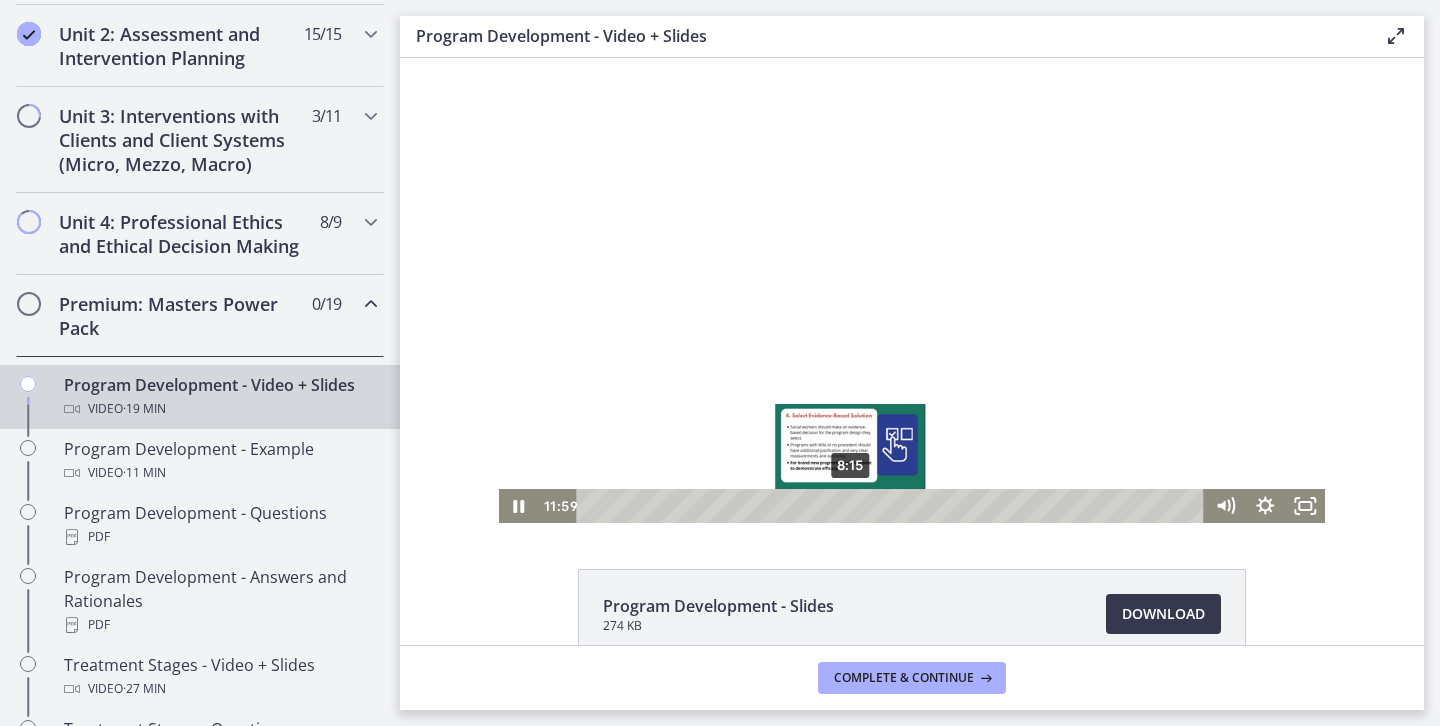 click on "8:15" at bounding box center [894, 506] 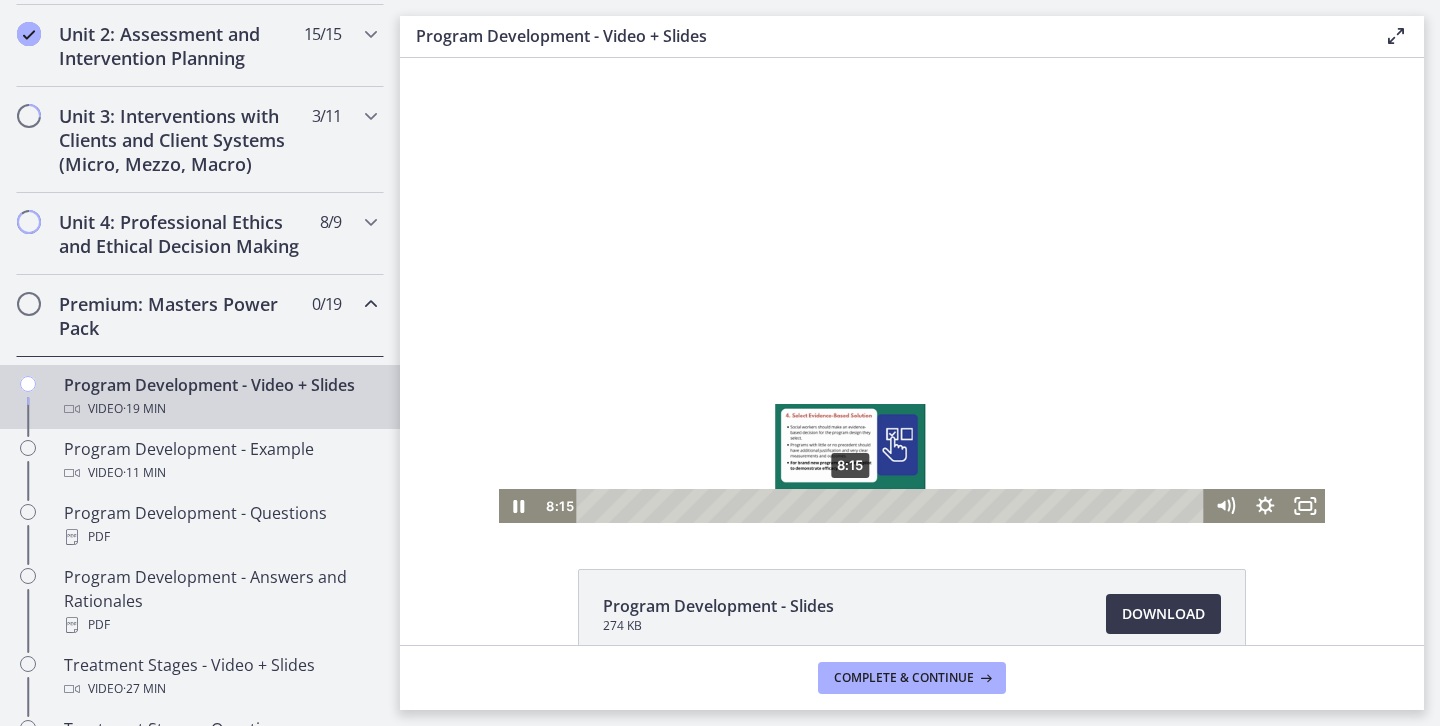 click on "8:15" at bounding box center [894, 506] 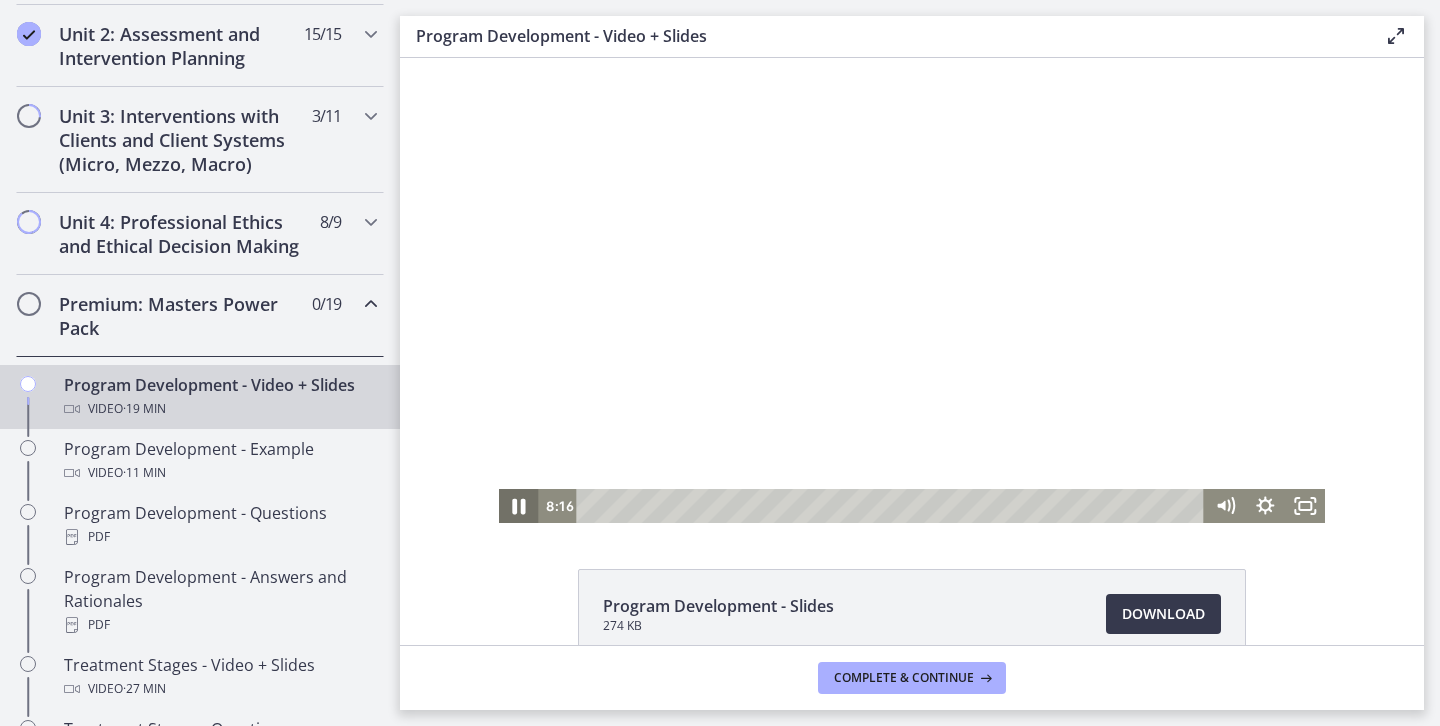 click 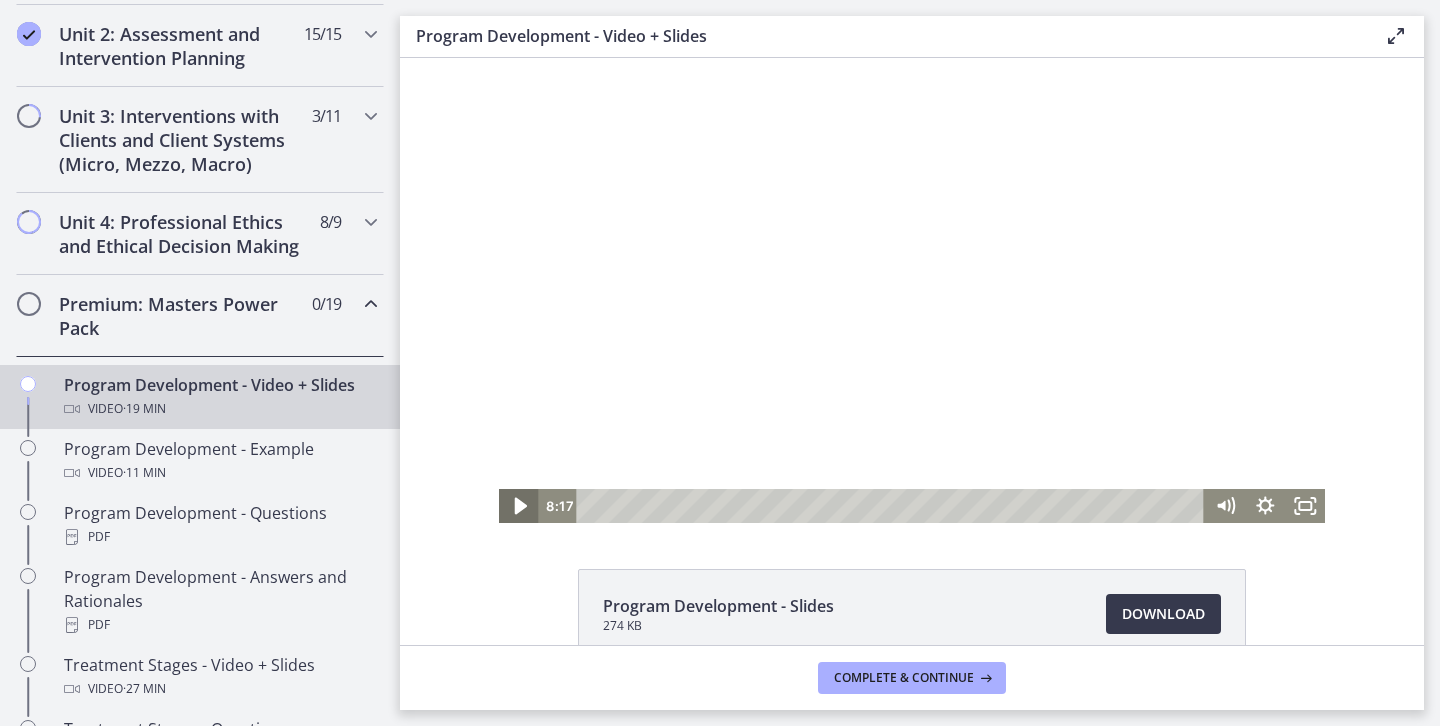 click 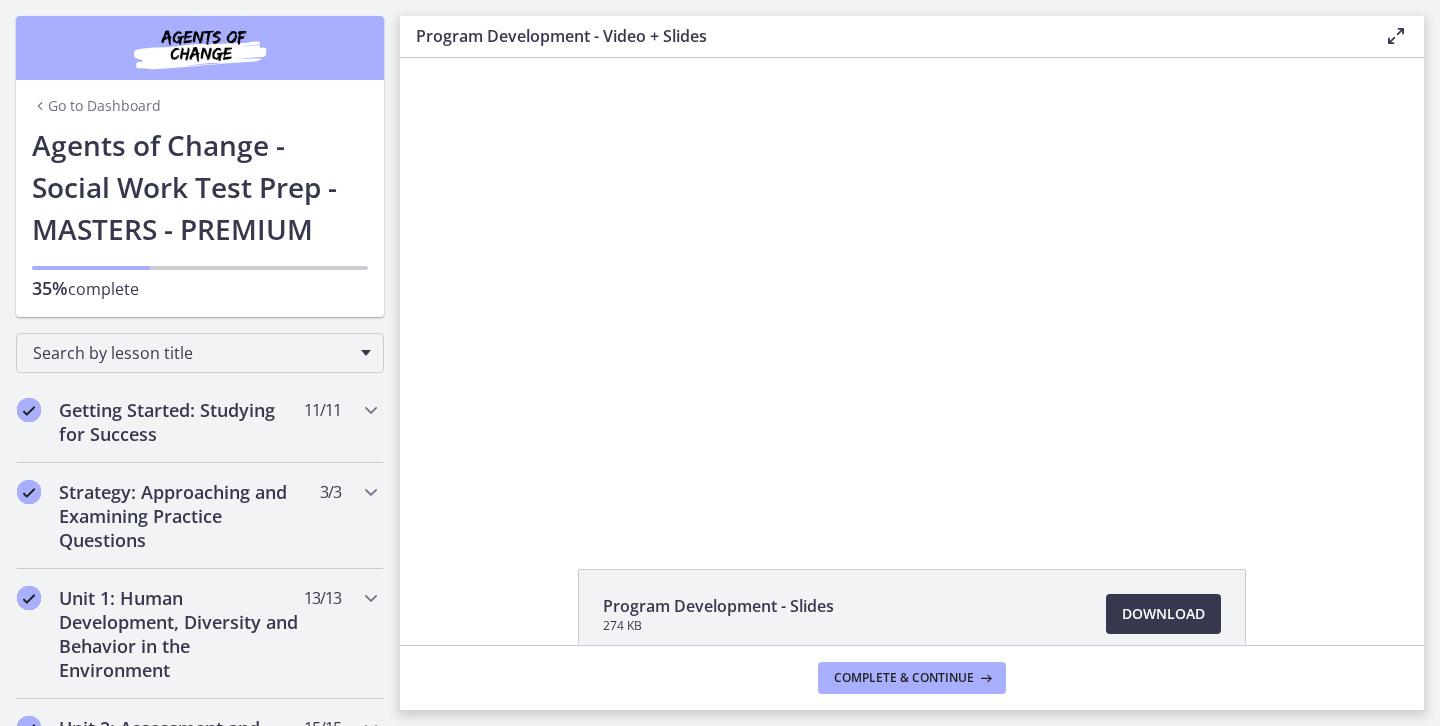 scroll, scrollTop: 0, scrollLeft: 0, axis: both 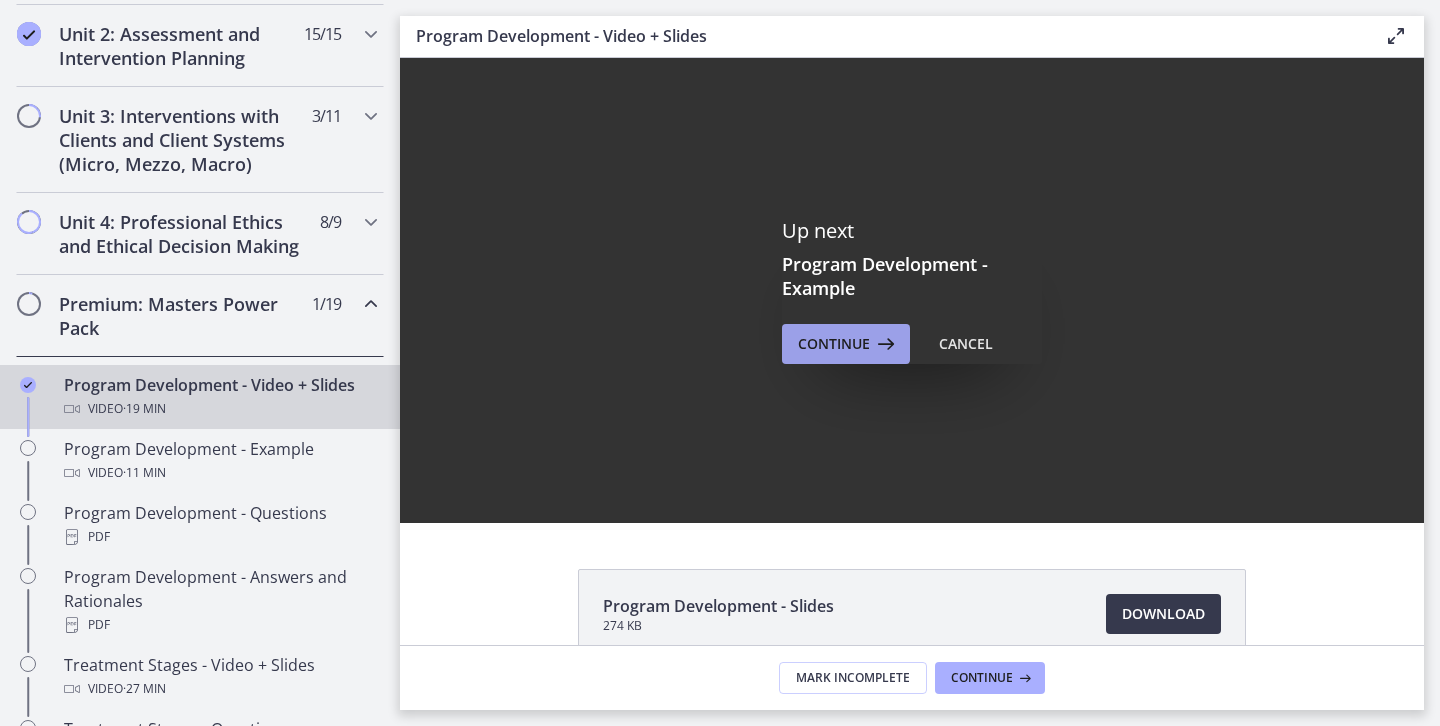 click on "Continue" at bounding box center (834, 344) 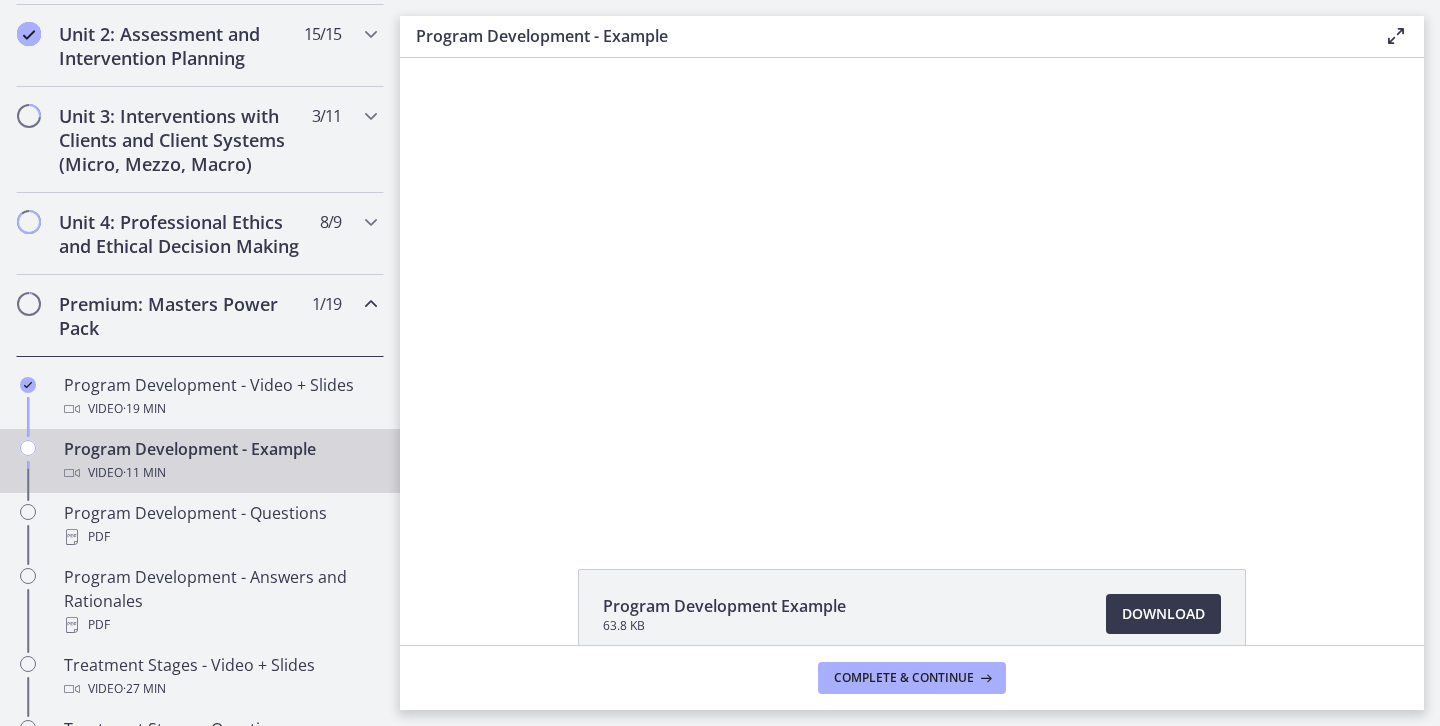 scroll, scrollTop: 0, scrollLeft: 0, axis: both 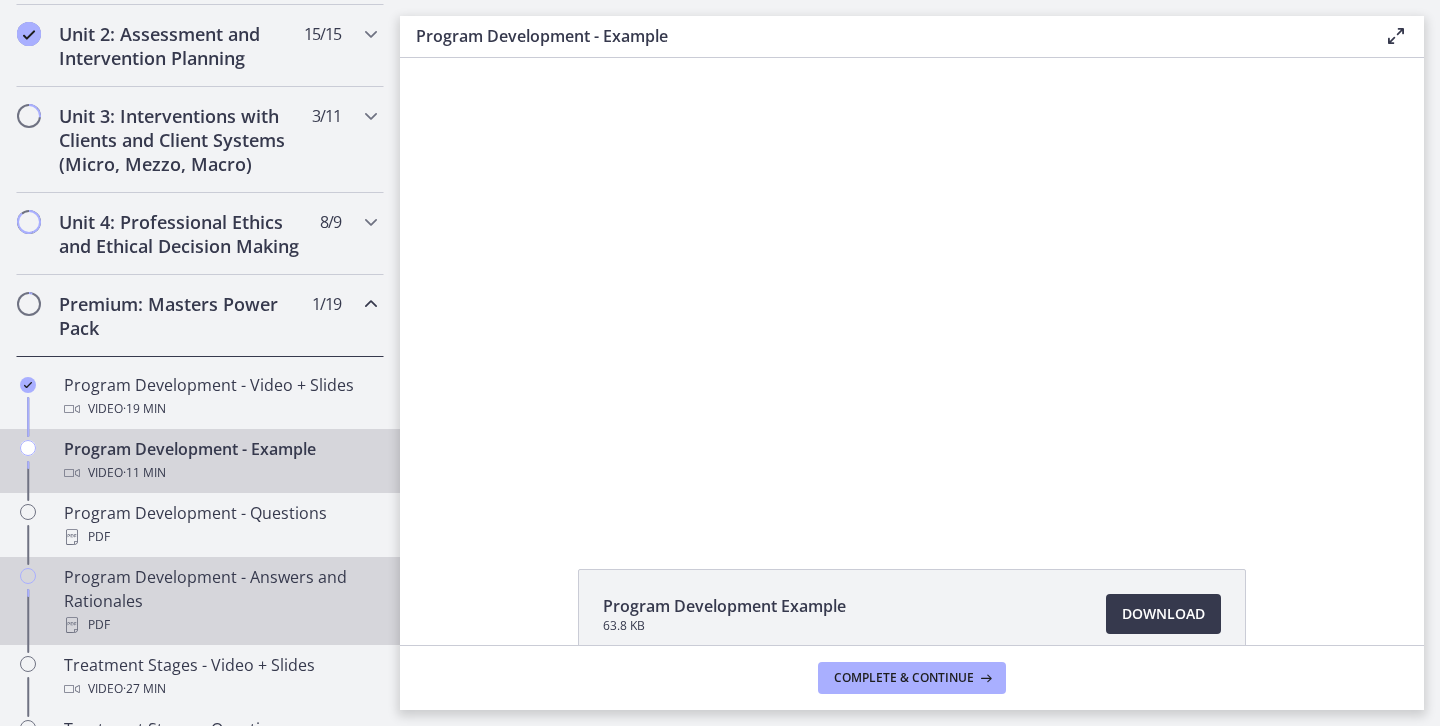 click on "Program Development - Answers and Rationales
PDF" at bounding box center [220, 601] 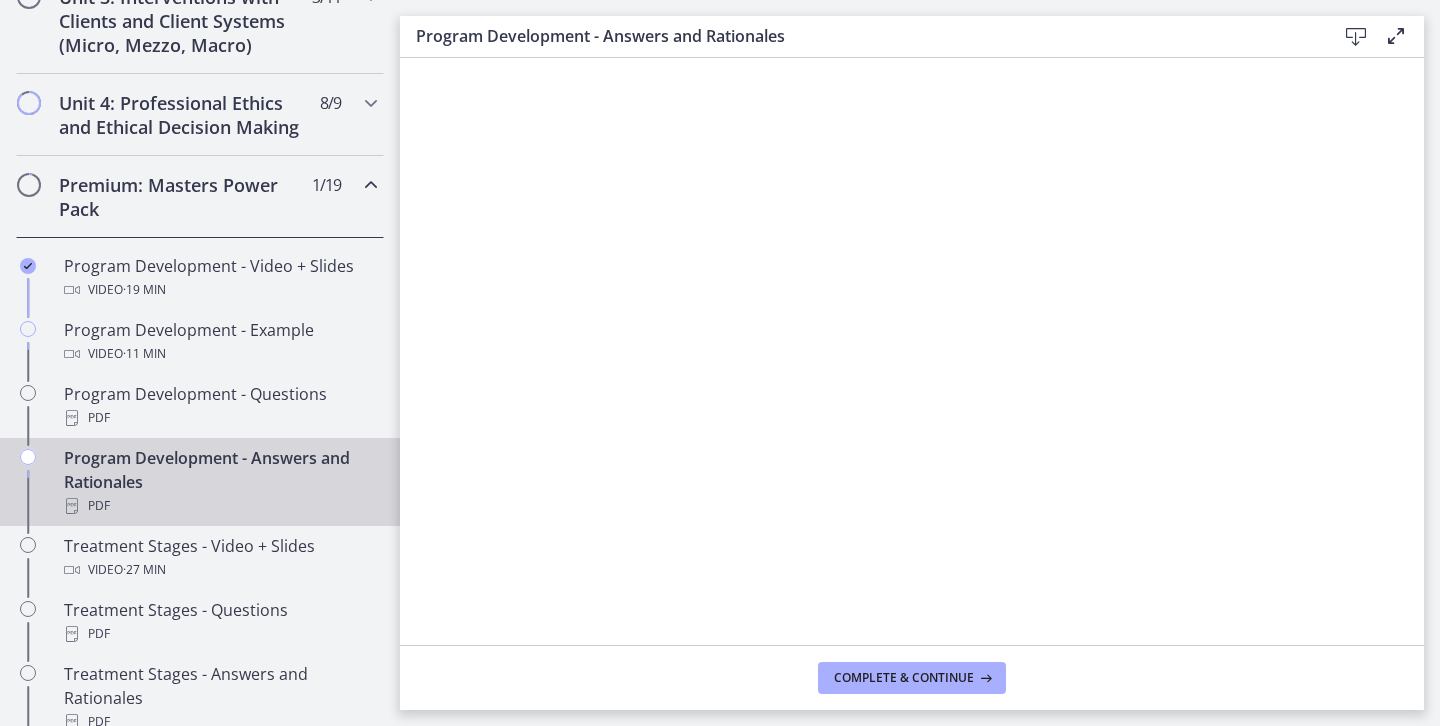 scroll, scrollTop: 829, scrollLeft: 0, axis: vertical 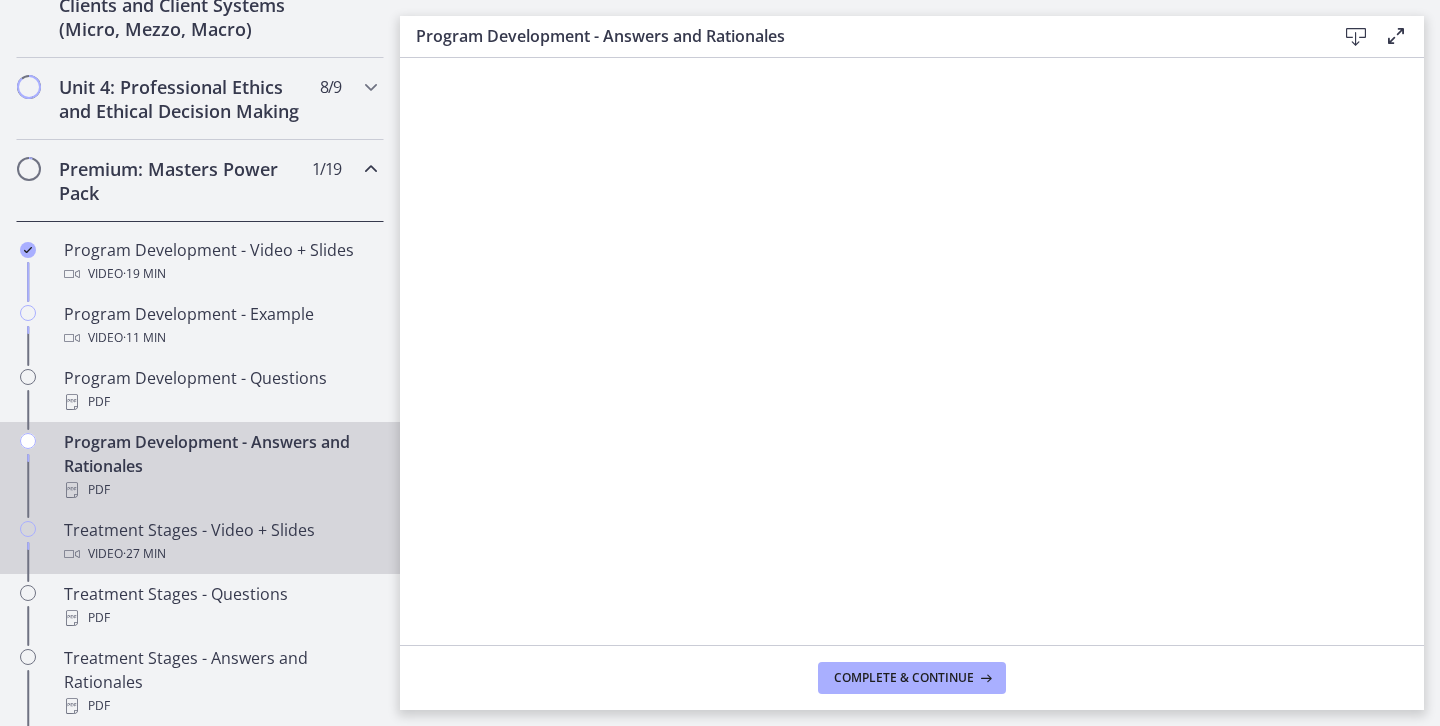 click on "Video
·  27 min" at bounding box center [220, 554] 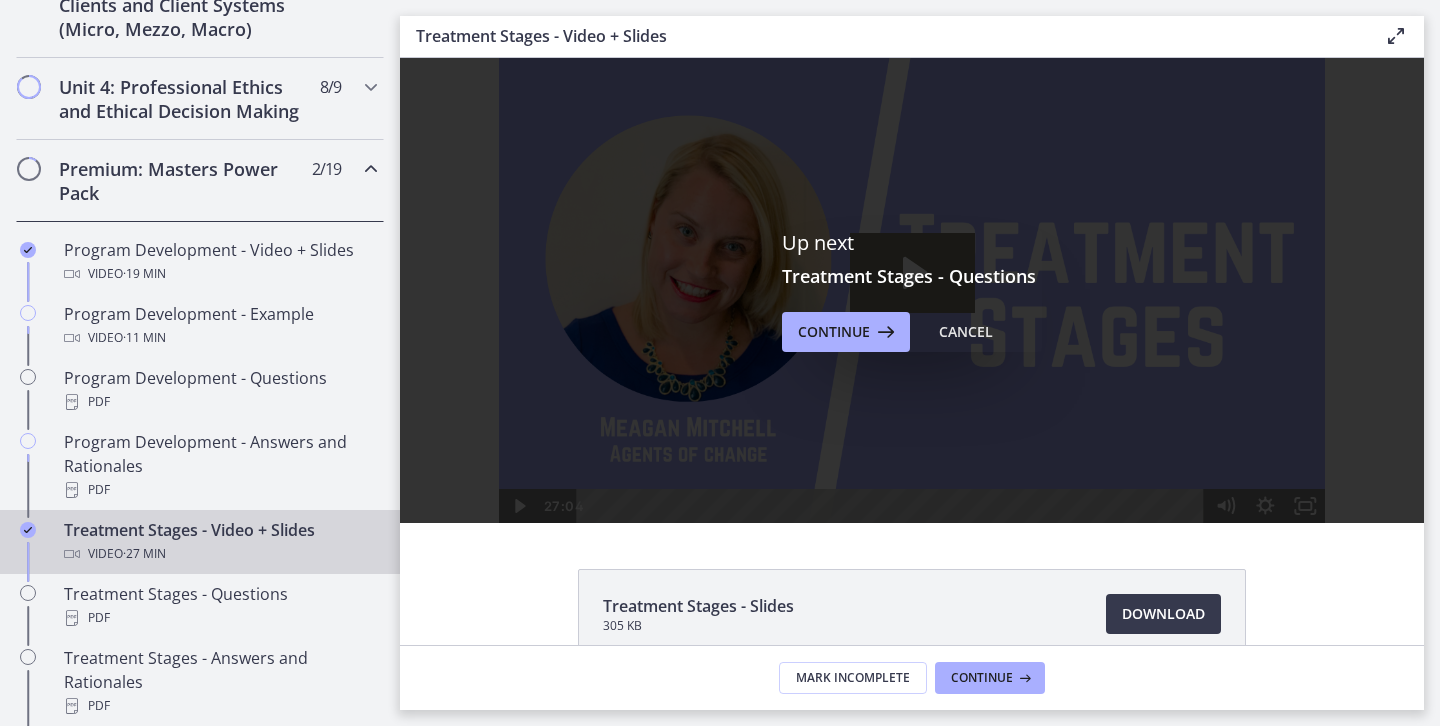 scroll, scrollTop: 0, scrollLeft: 0, axis: both 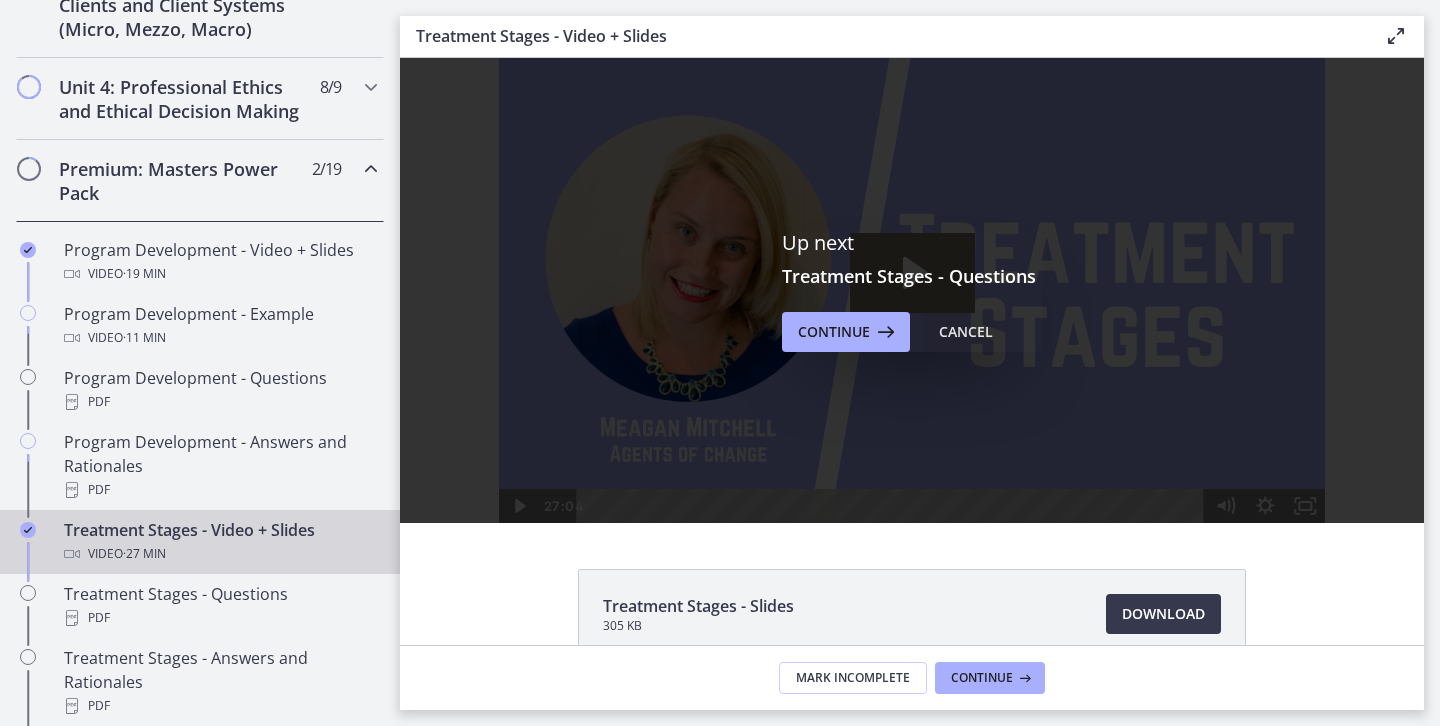 click on "Cancel" at bounding box center [966, 332] 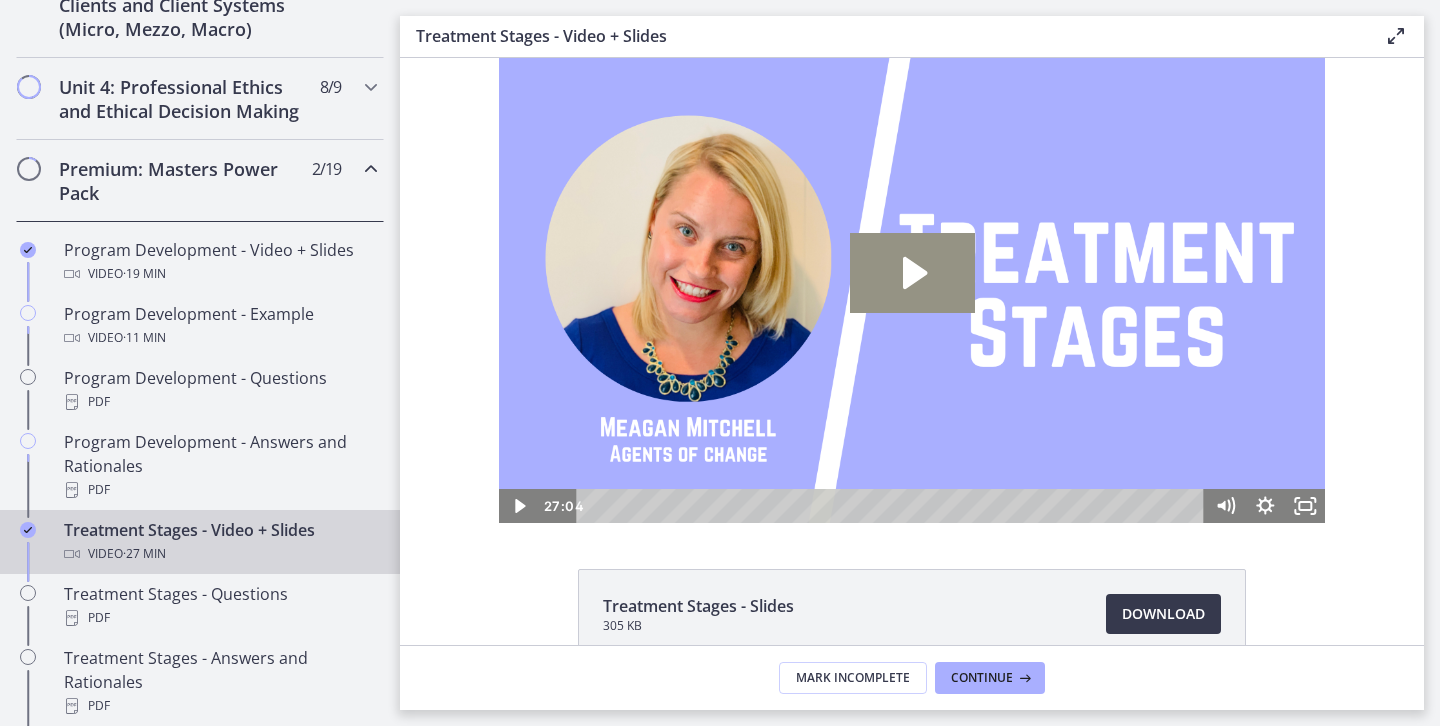 click 